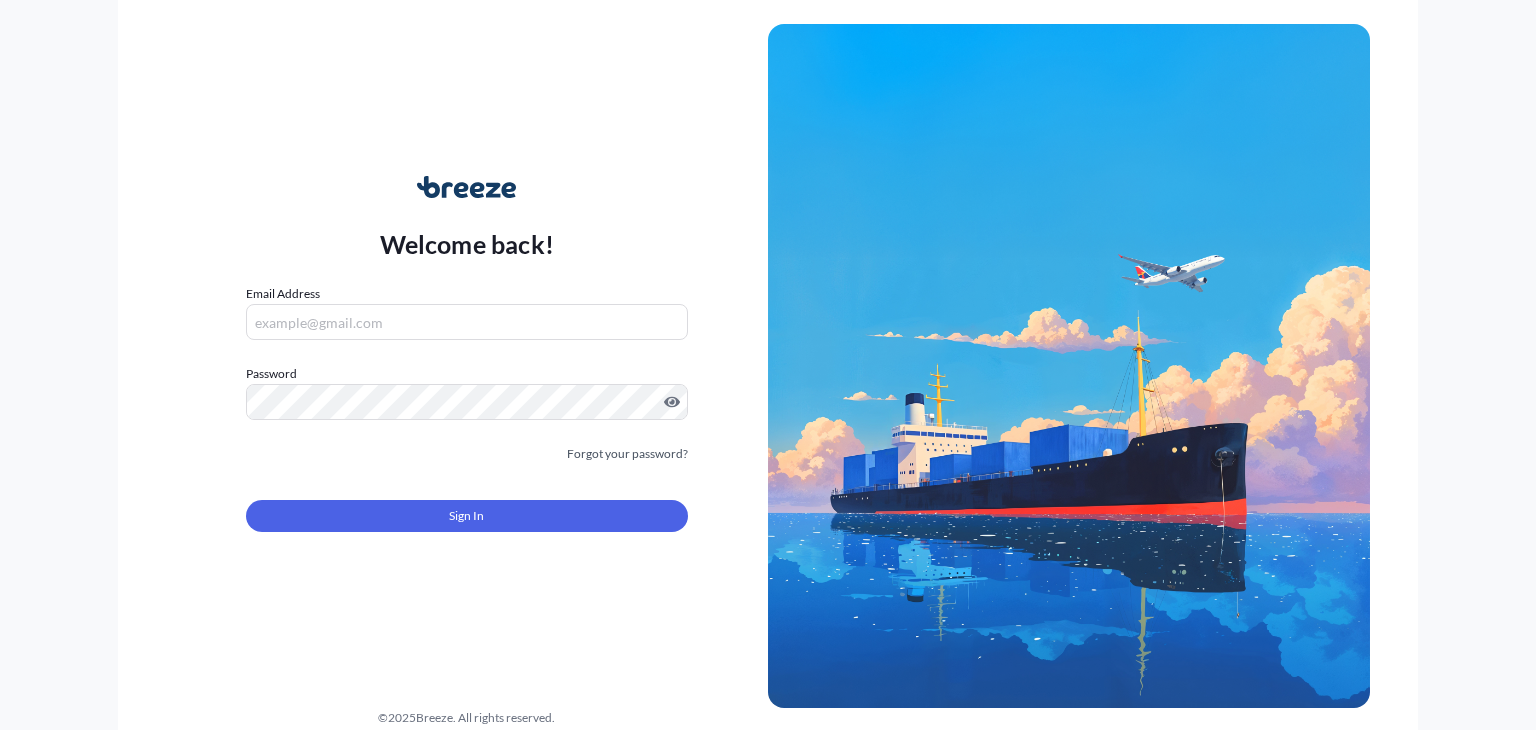 scroll, scrollTop: 0, scrollLeft: 0, axis: both 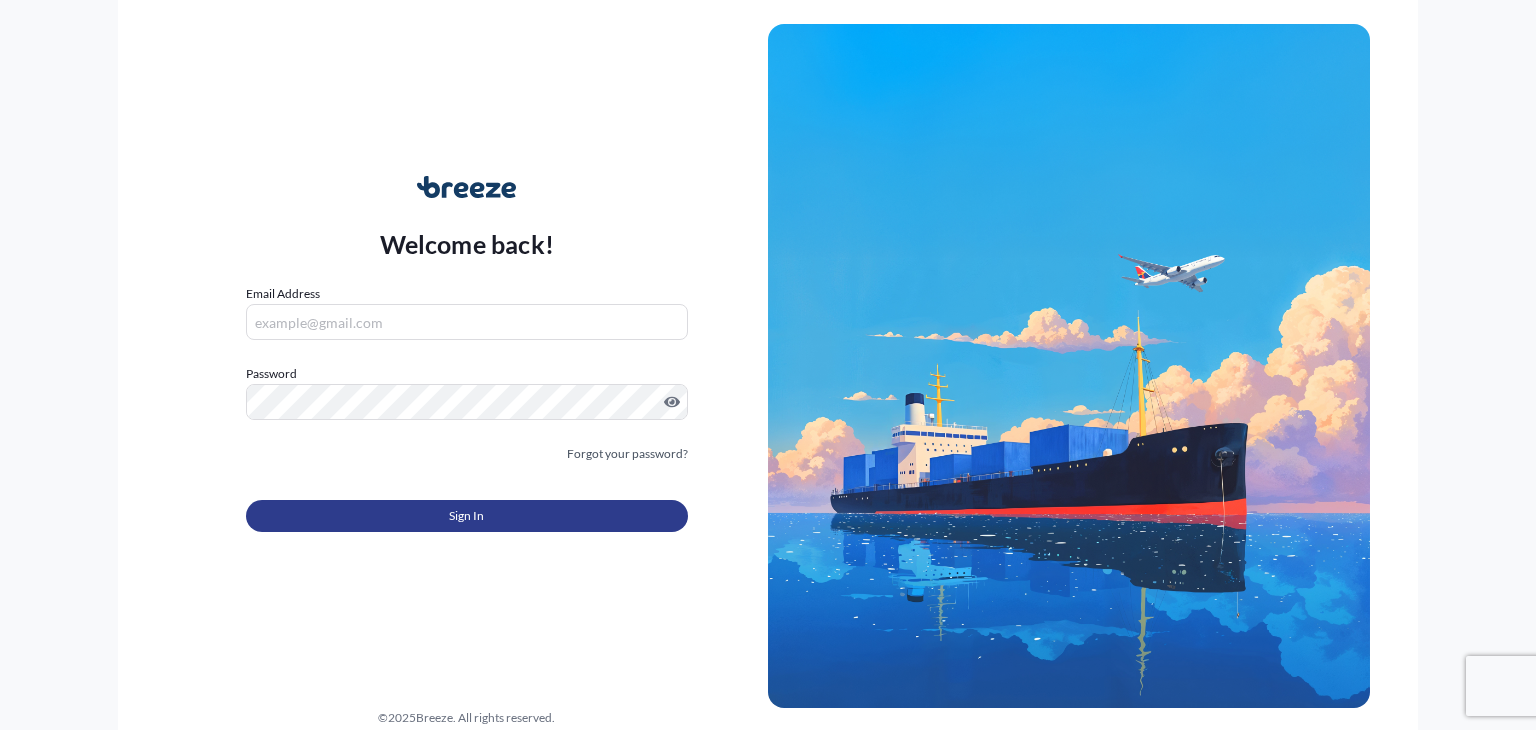 type on "[EMAIL]" 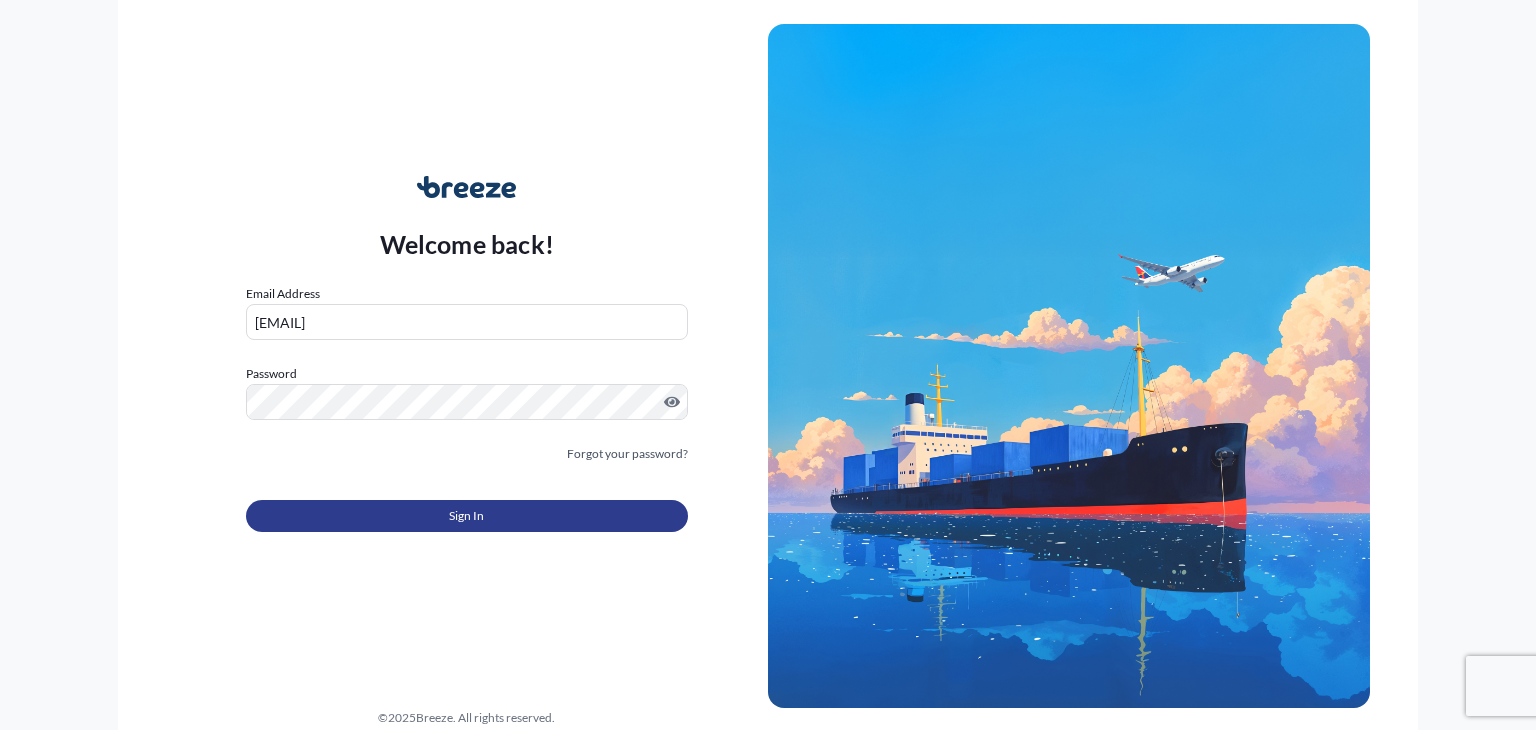 click on "Sign In" at bounding box center (467, 516) 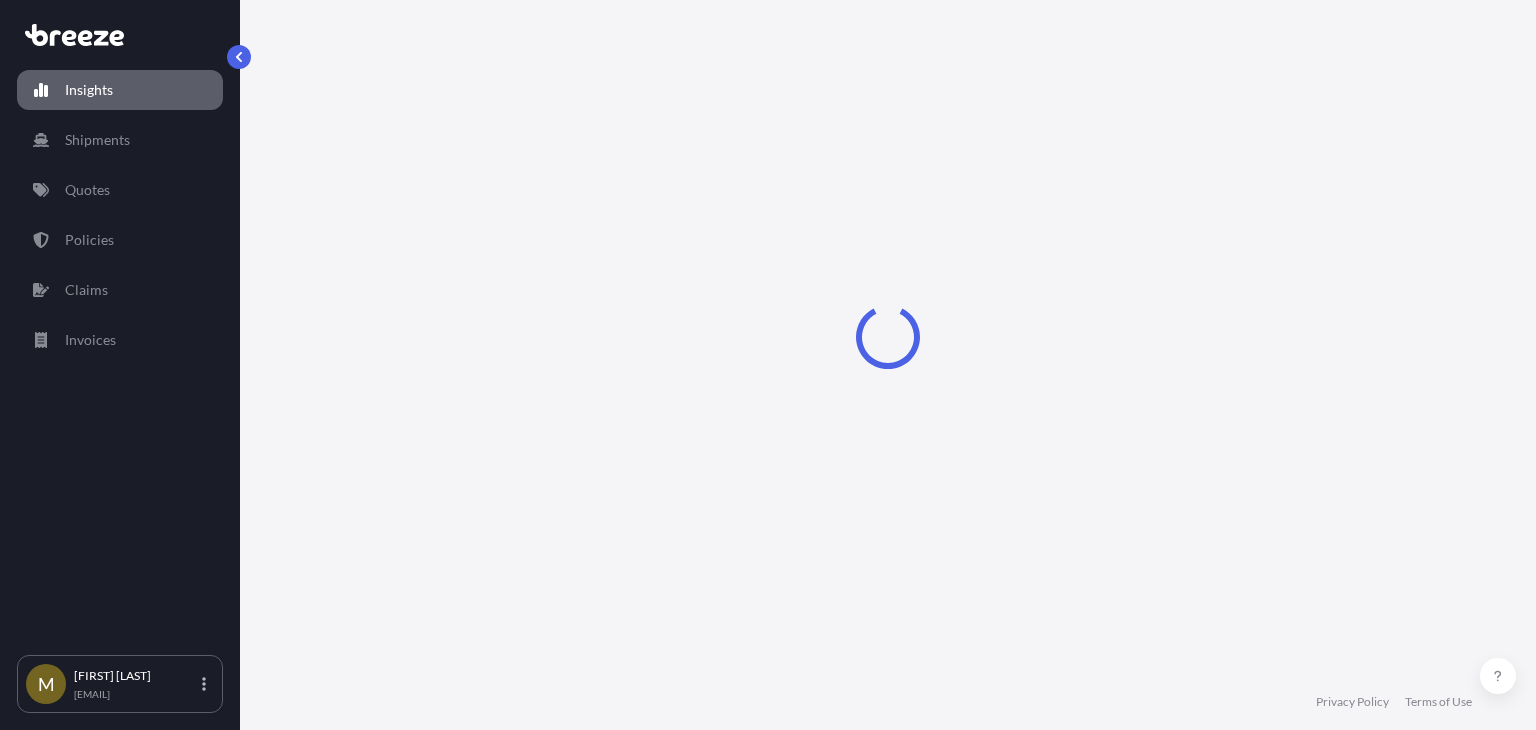 select on "2025" 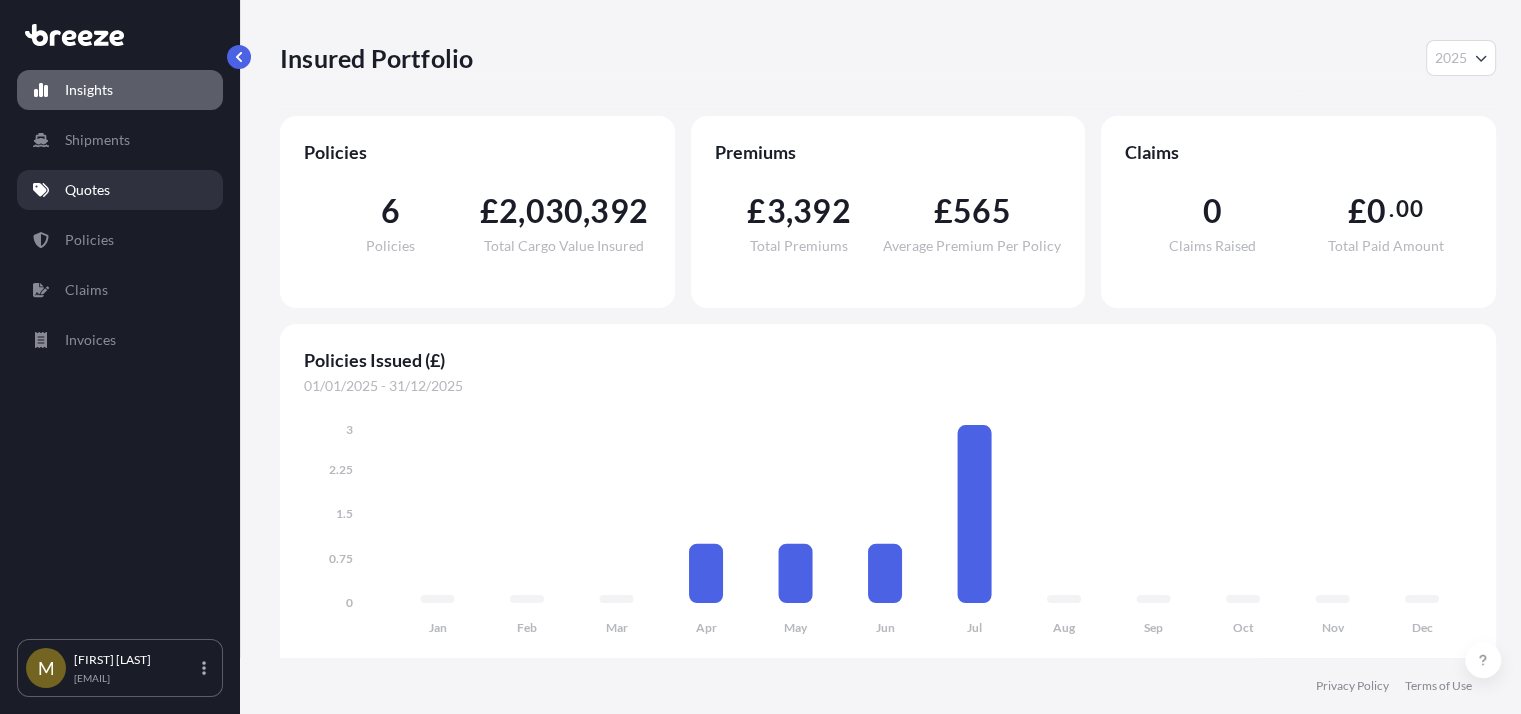 click on "Quotes" at bounding box center (87, 190) 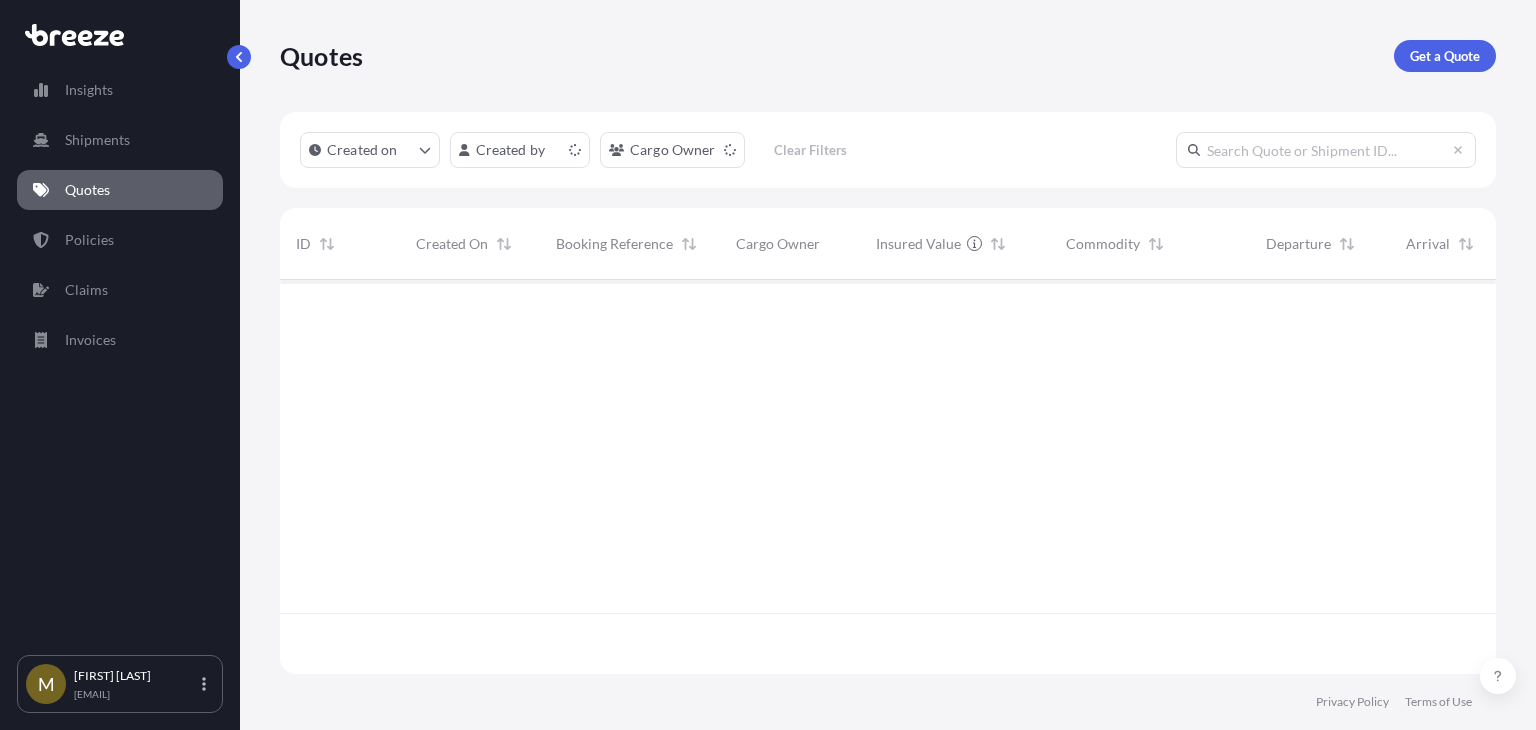 scroll, scrollTop: 16, scrollLeft: 16, axis: both 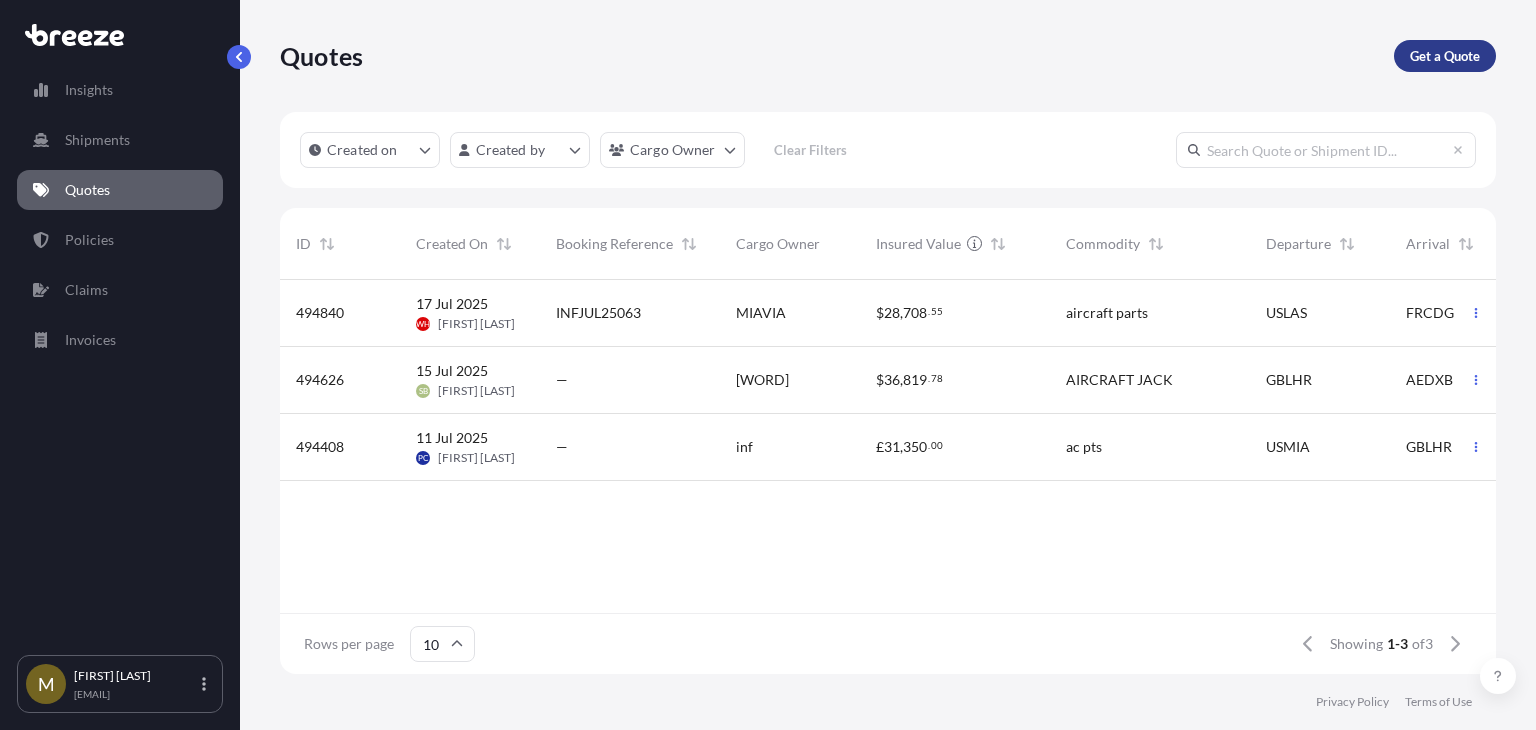 click on "Get a Quote" at bounding box center [1445, 56] 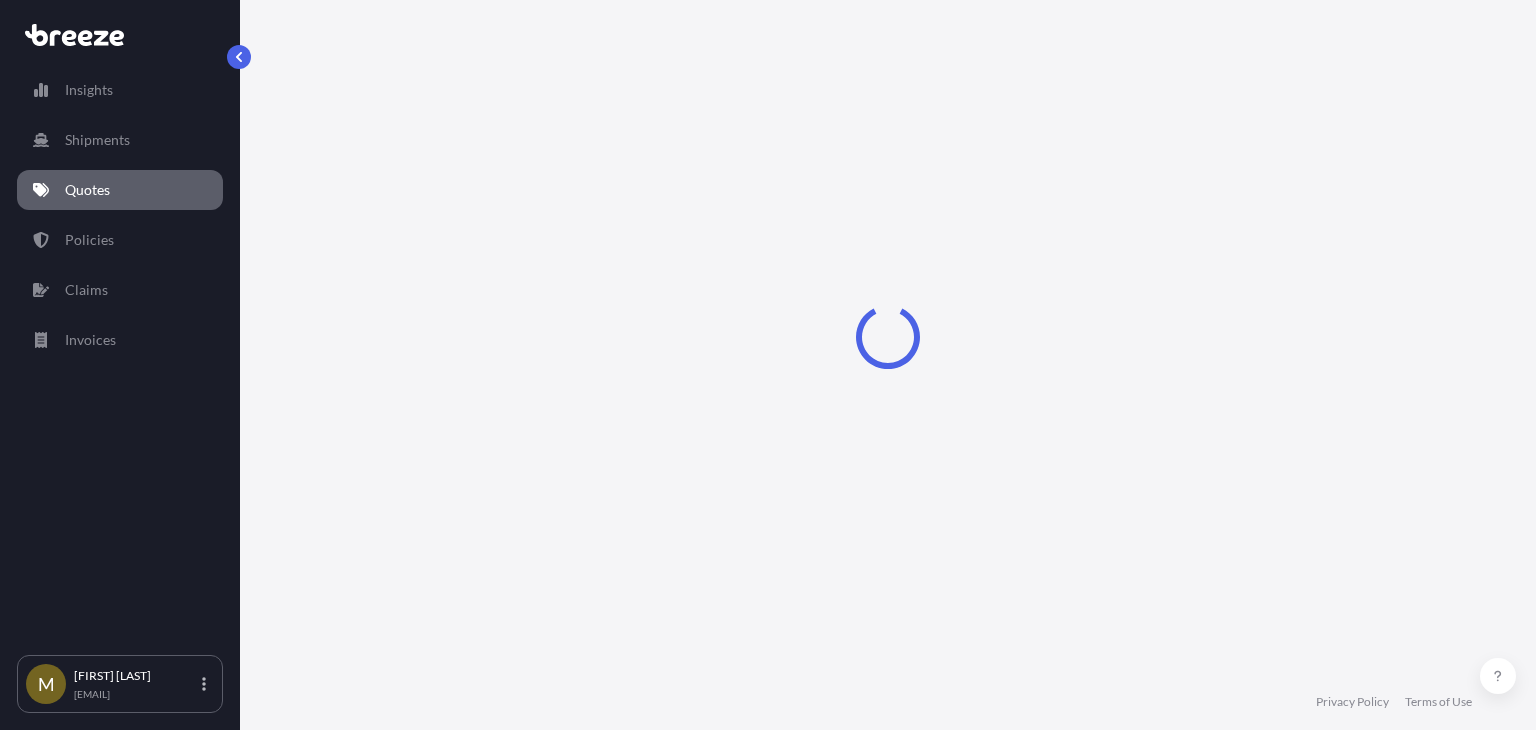 select on "Sea" 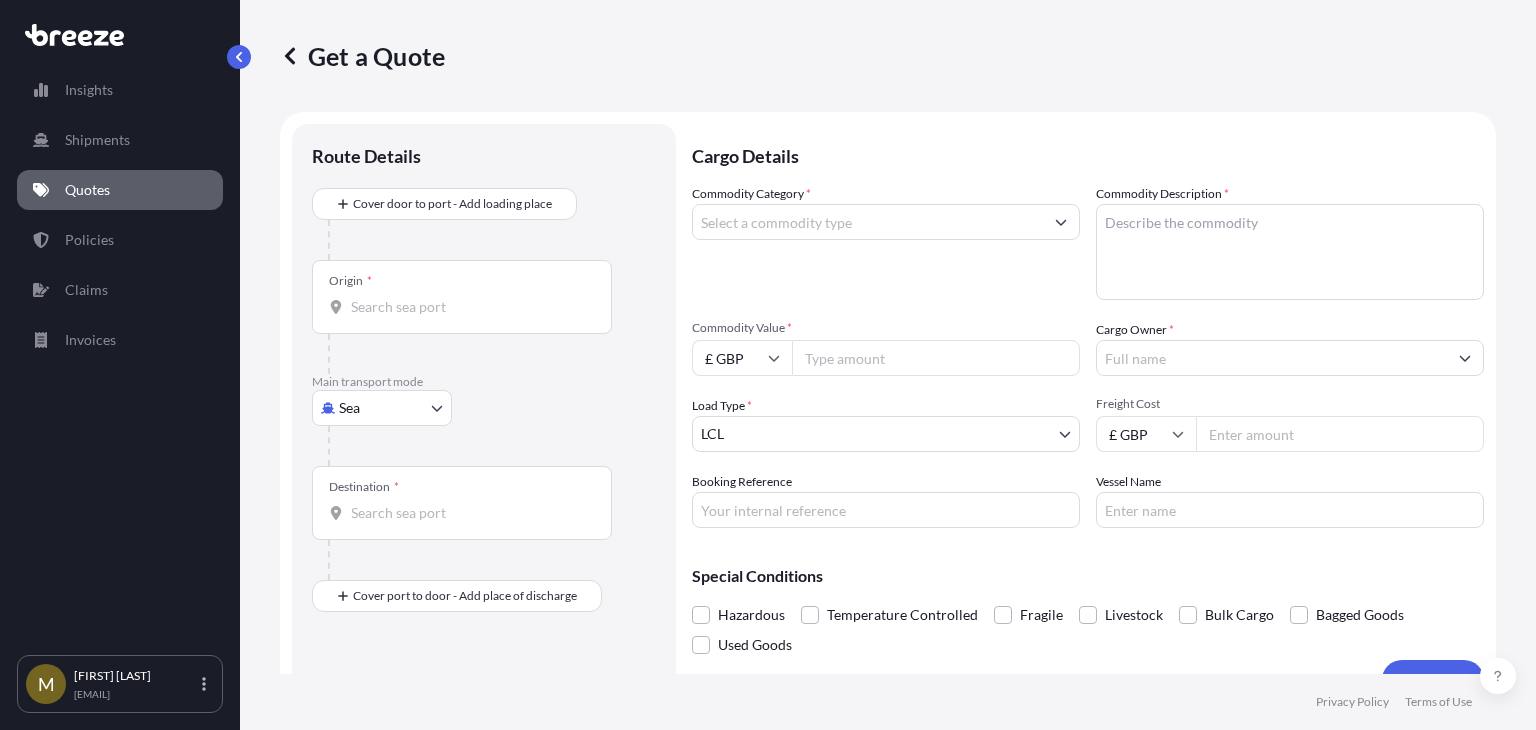 scroll, scrollTop: 32, scrollLeft: 0, axis: vertical 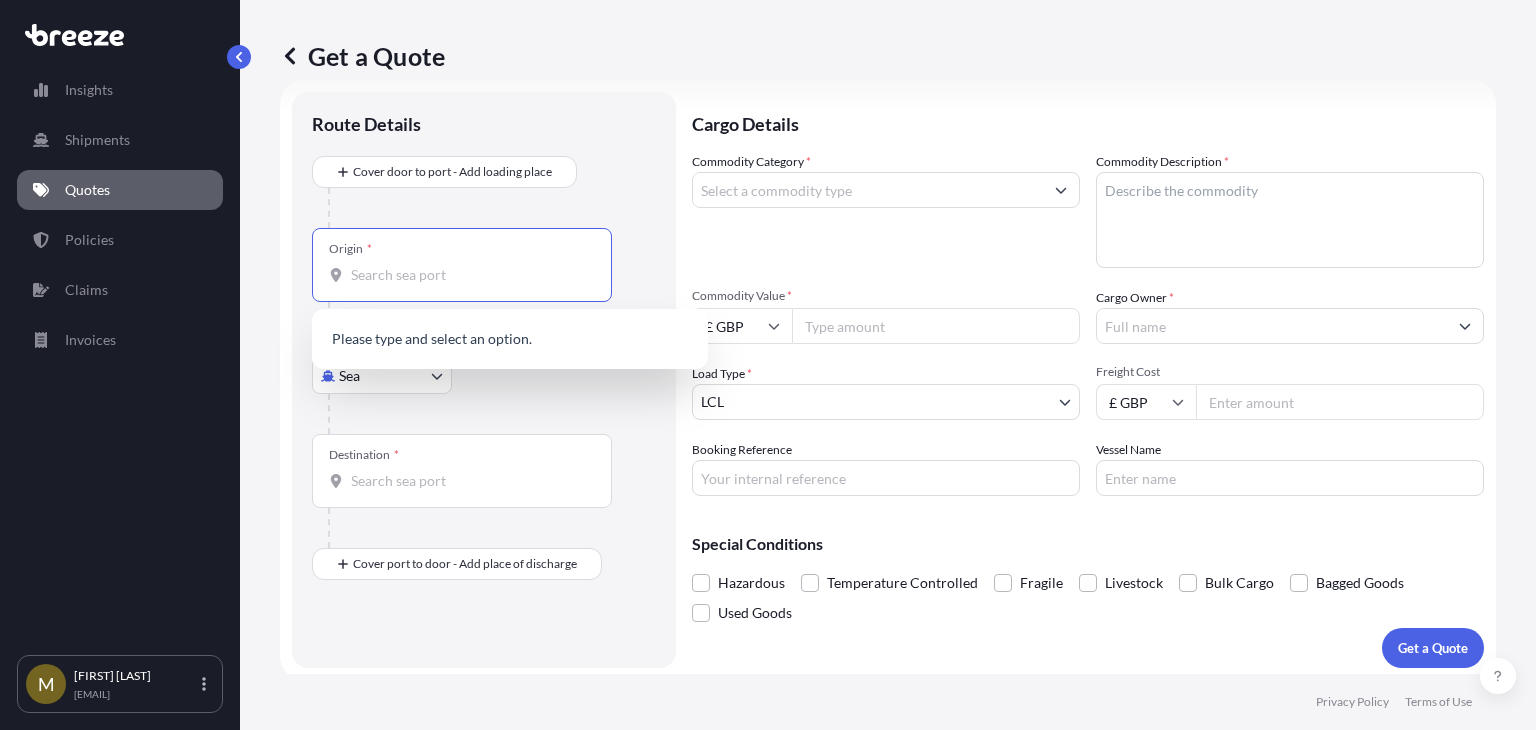 click on "Origin *" at bounding box center [469, 275] 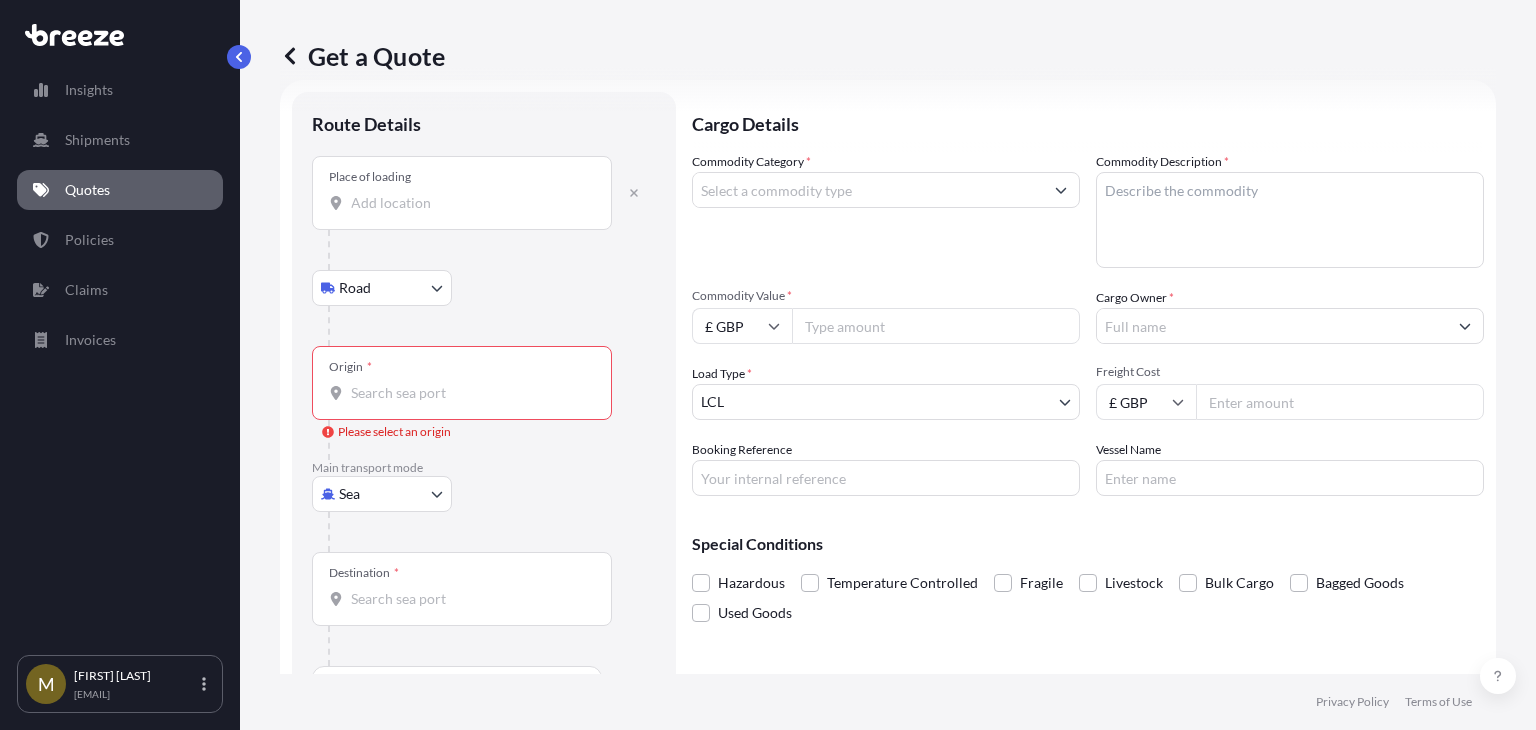 click at bounding box center [462, 203] 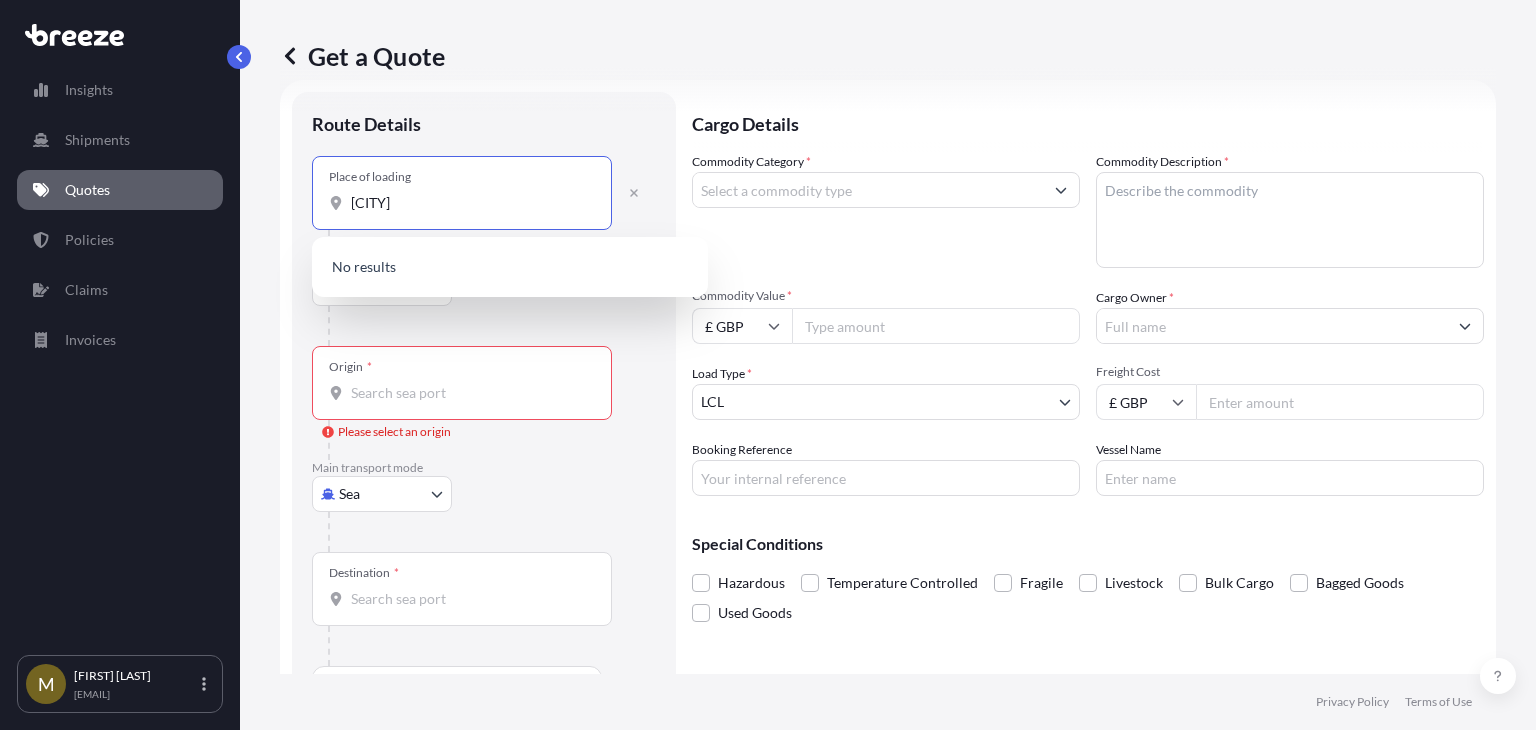 type on "[CITY]" 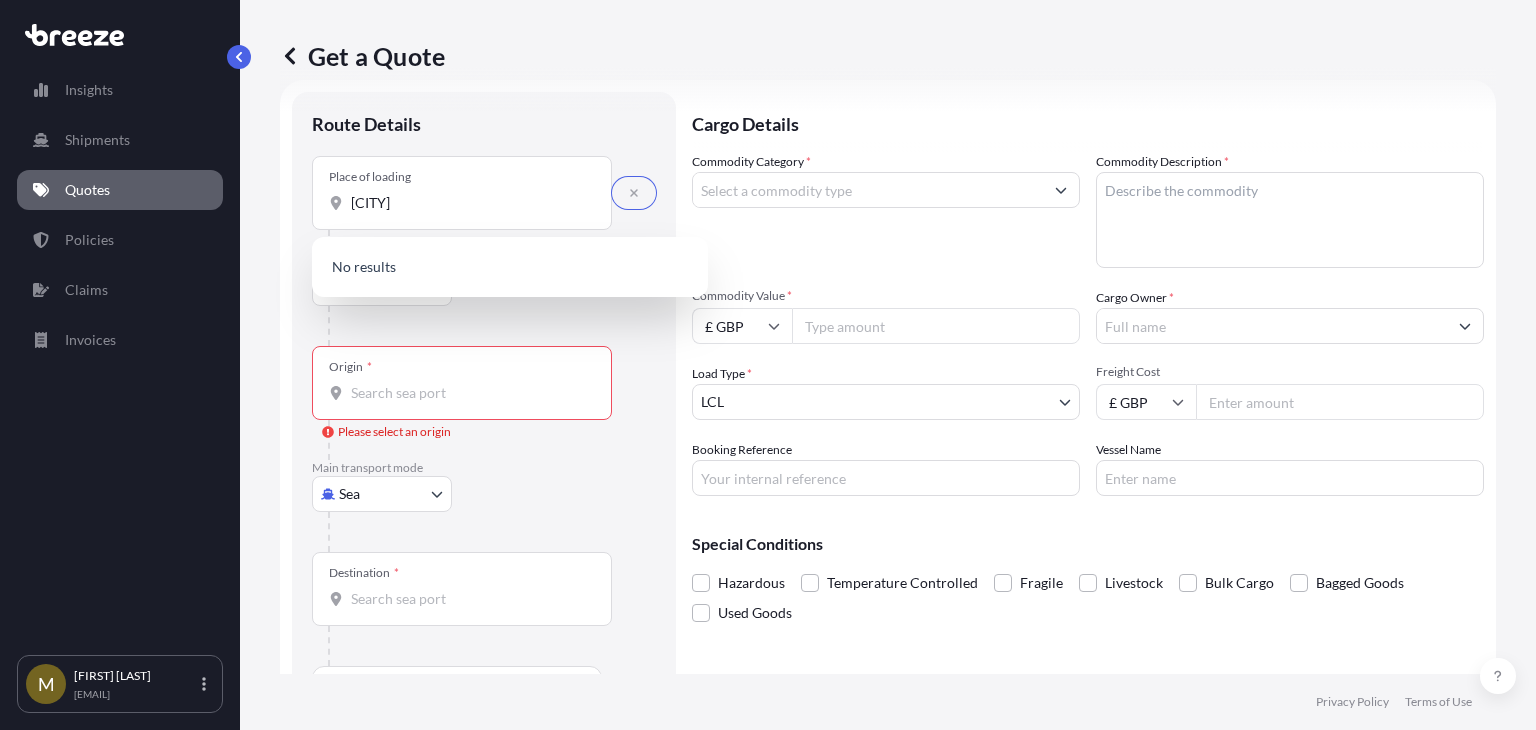type 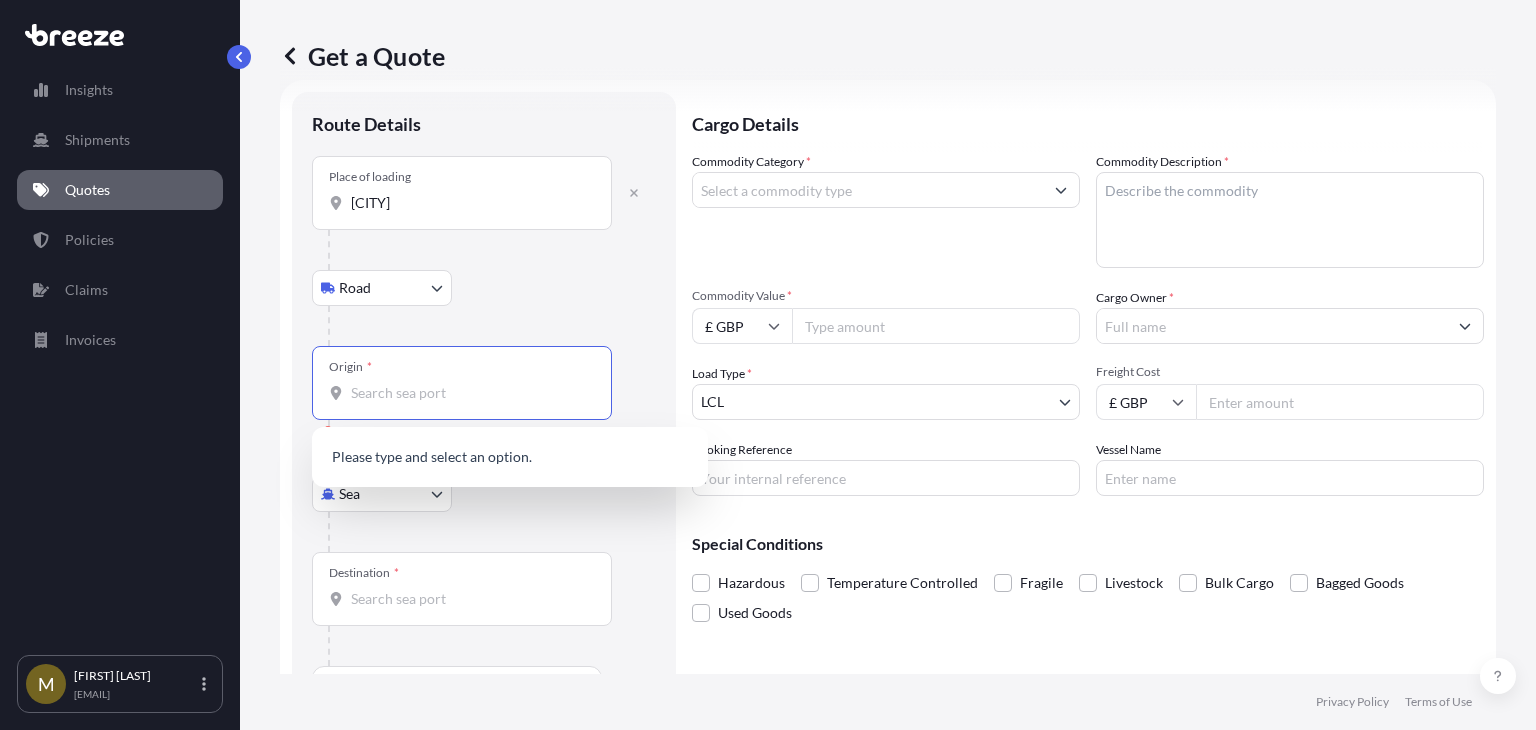 click on "Origin * Please select an origin" at bounding box center (469, 393) 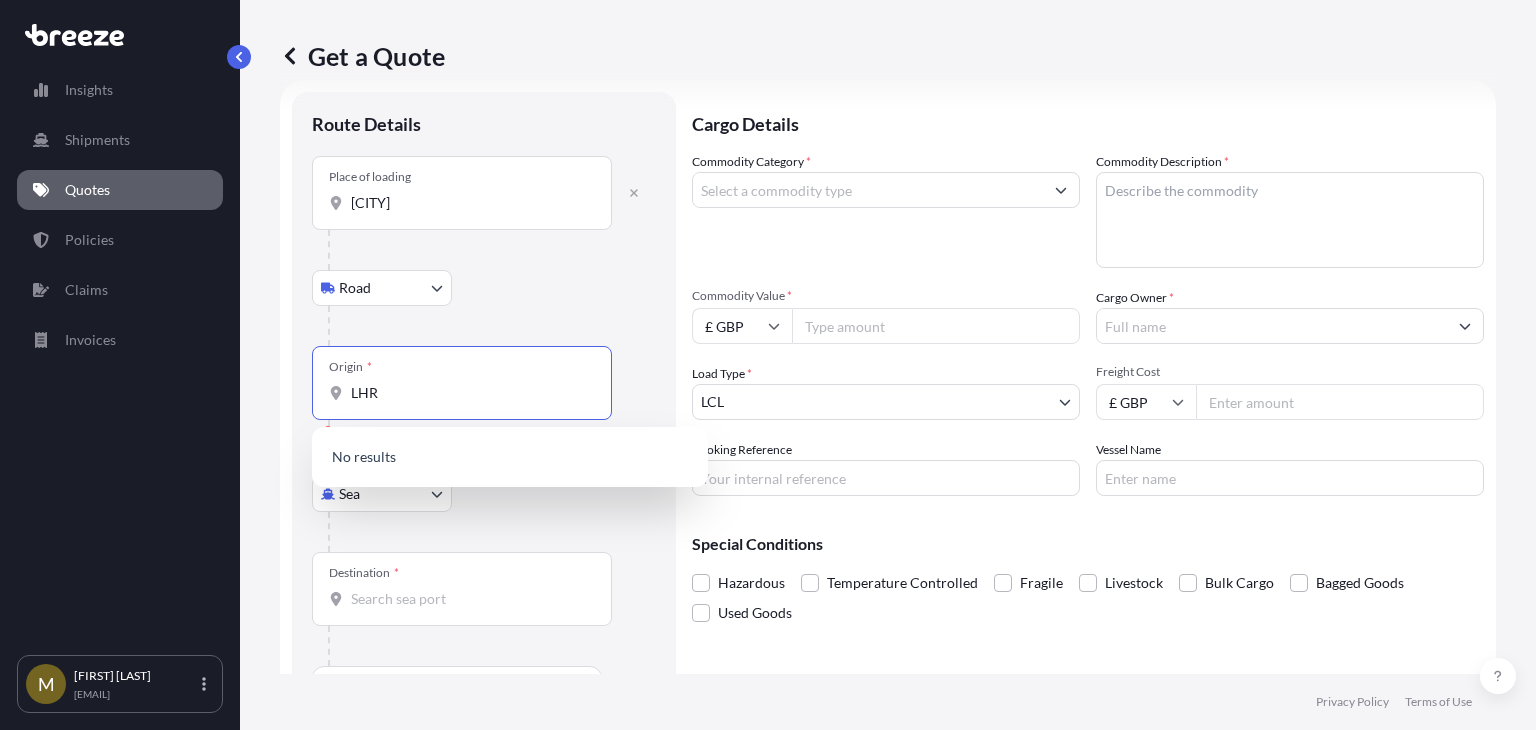 type on "LHR" 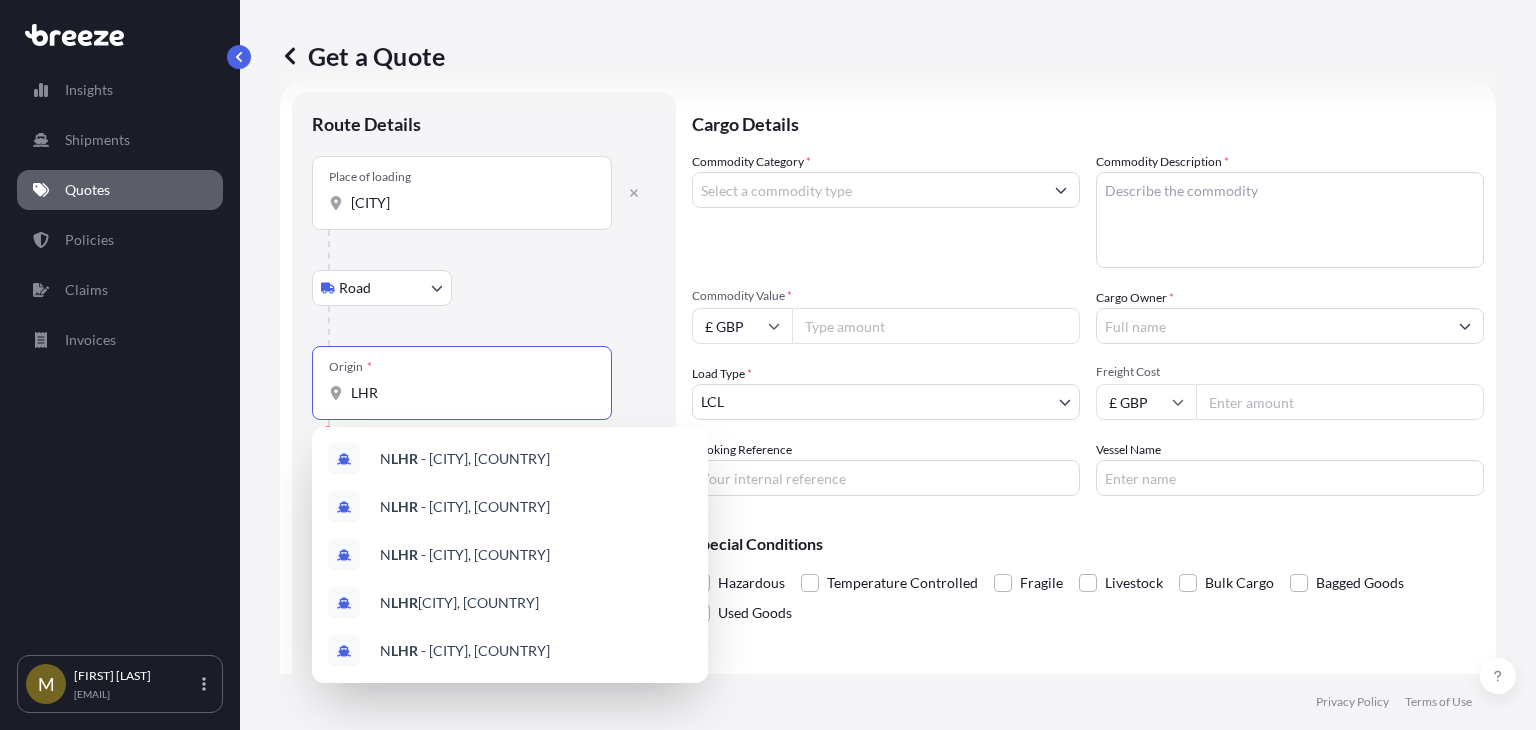 drag, startPoint x: 395, startPoint y: 388, endPoint x: 341, endPoint y: 386, distance: 54.037025 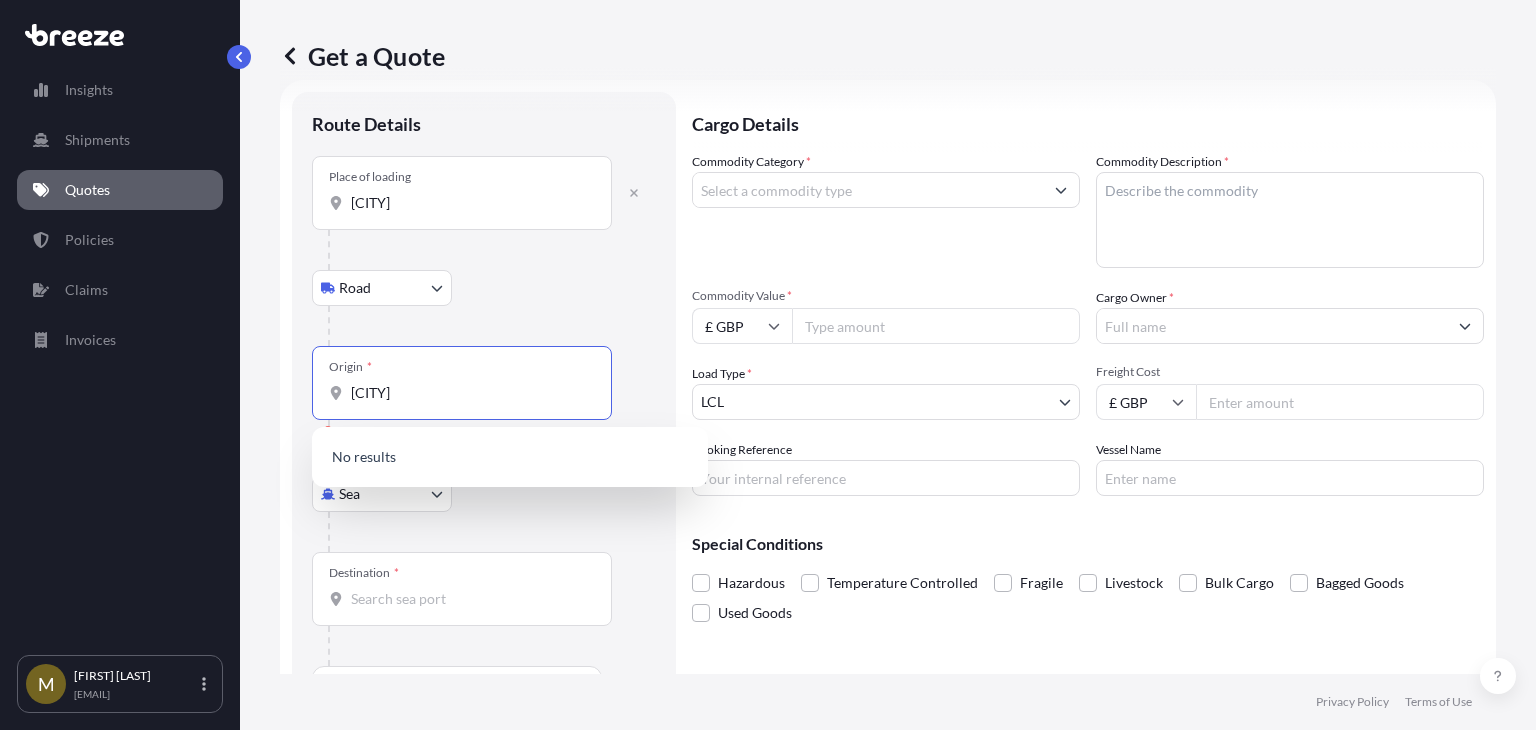 click on "[CITY]" at bounding box center [469, 393] 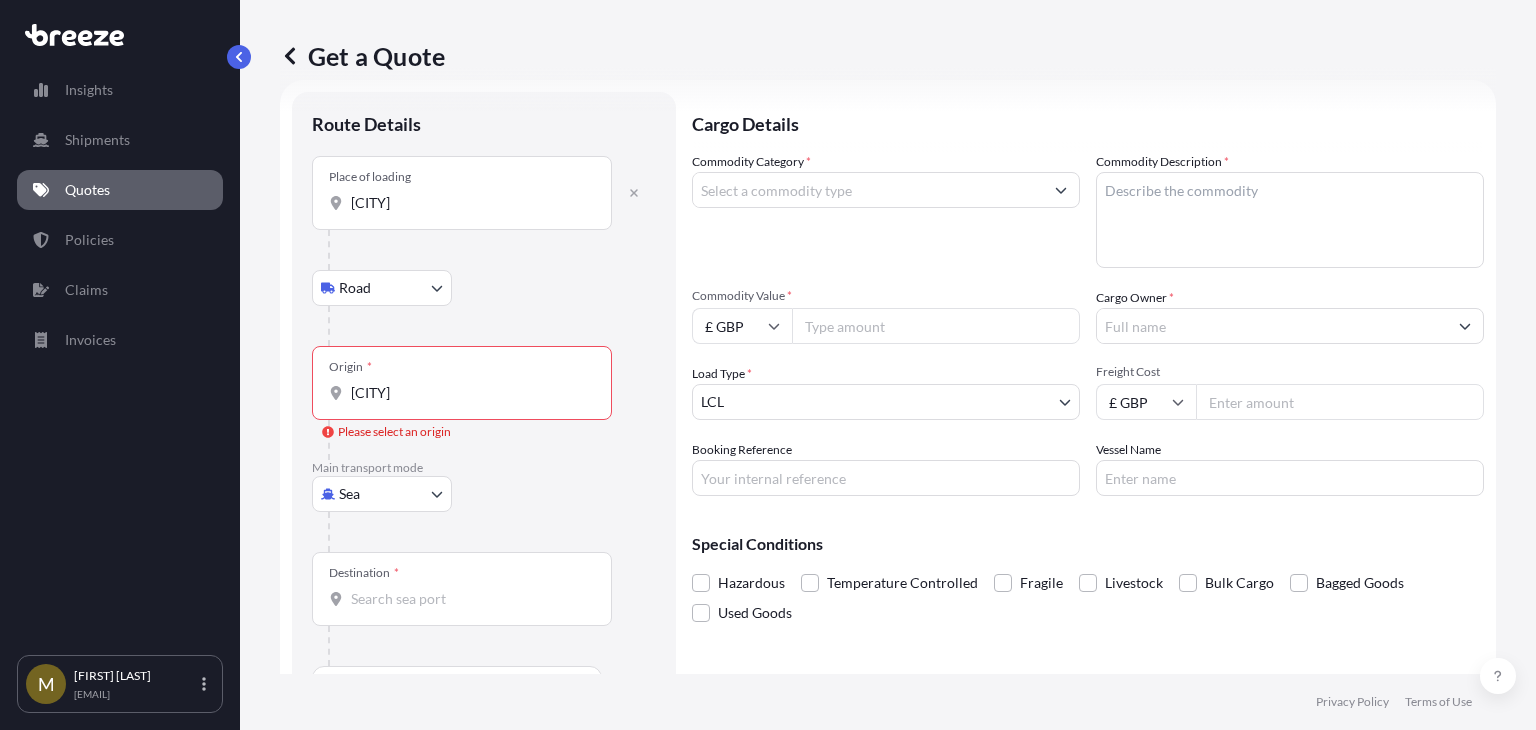 click on "0 options available. 10 options available. 0 options available.
Insights Shipments Quotes Policies Claims Invoices M [FIRST] [LAST] [EMAIL] Get a Quote Route Details Place of loading [STREET] Road Road Rail Origin * [CITY] Please select an origin Main transport mode Sea Sea Air Road Rail Destination * Cover port to door - Add place of discharge Road Road Rail Place of Discharge Cargo Details Commodity Category * Commodity Description * Commodity Value   * £ GBP Cargo Owner * Load Type * LCL LCL FCL Freight Cost   £ GBP Booking Reference Vessel Name Special Conditions Hazardous Temperature Controlled Fragile Livestock Bulk Cargo Bagged Goods Used Goods Get a Quote Privacy Policy Terms of Use
0" at bounding box center [768, 365] 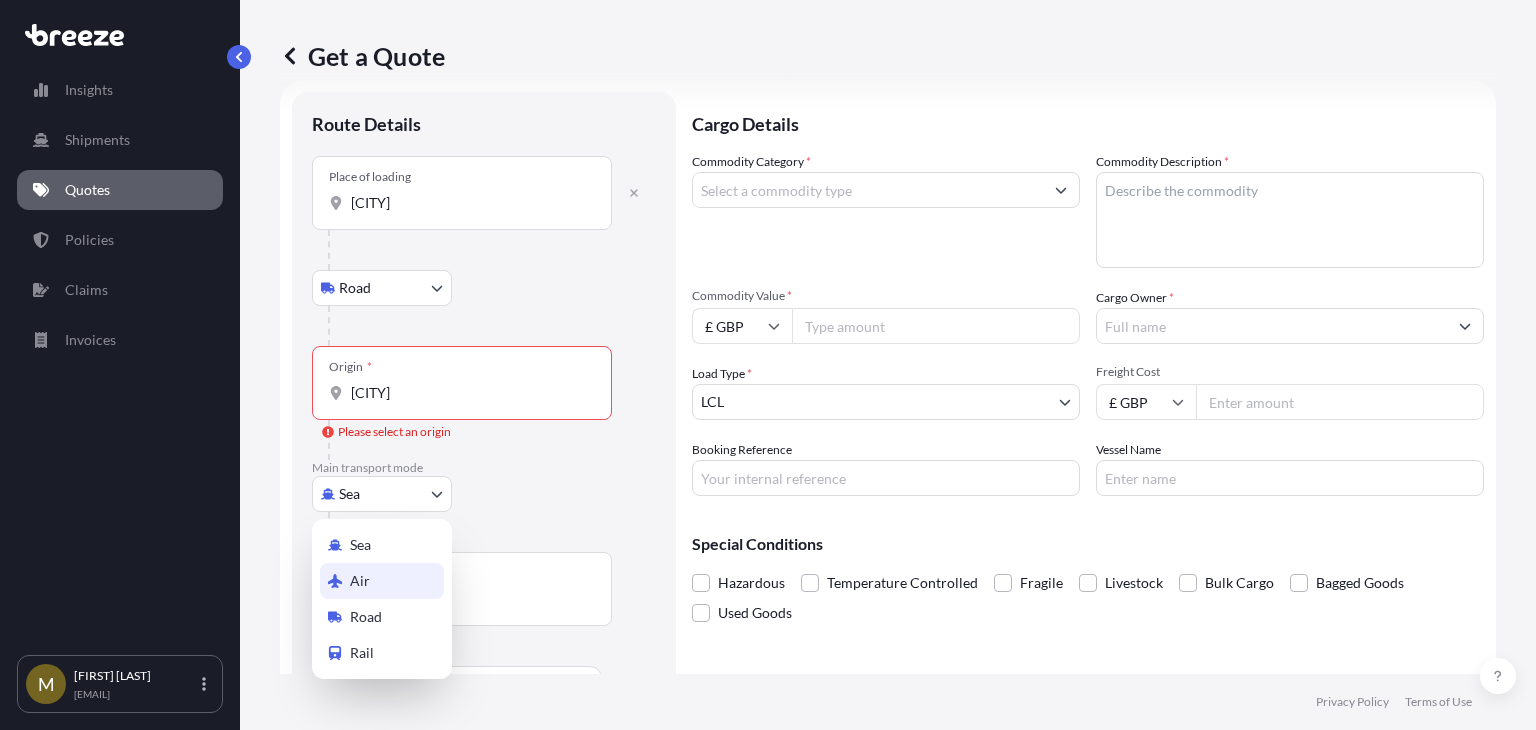 click on "Air" at bounding box center (382, 581) 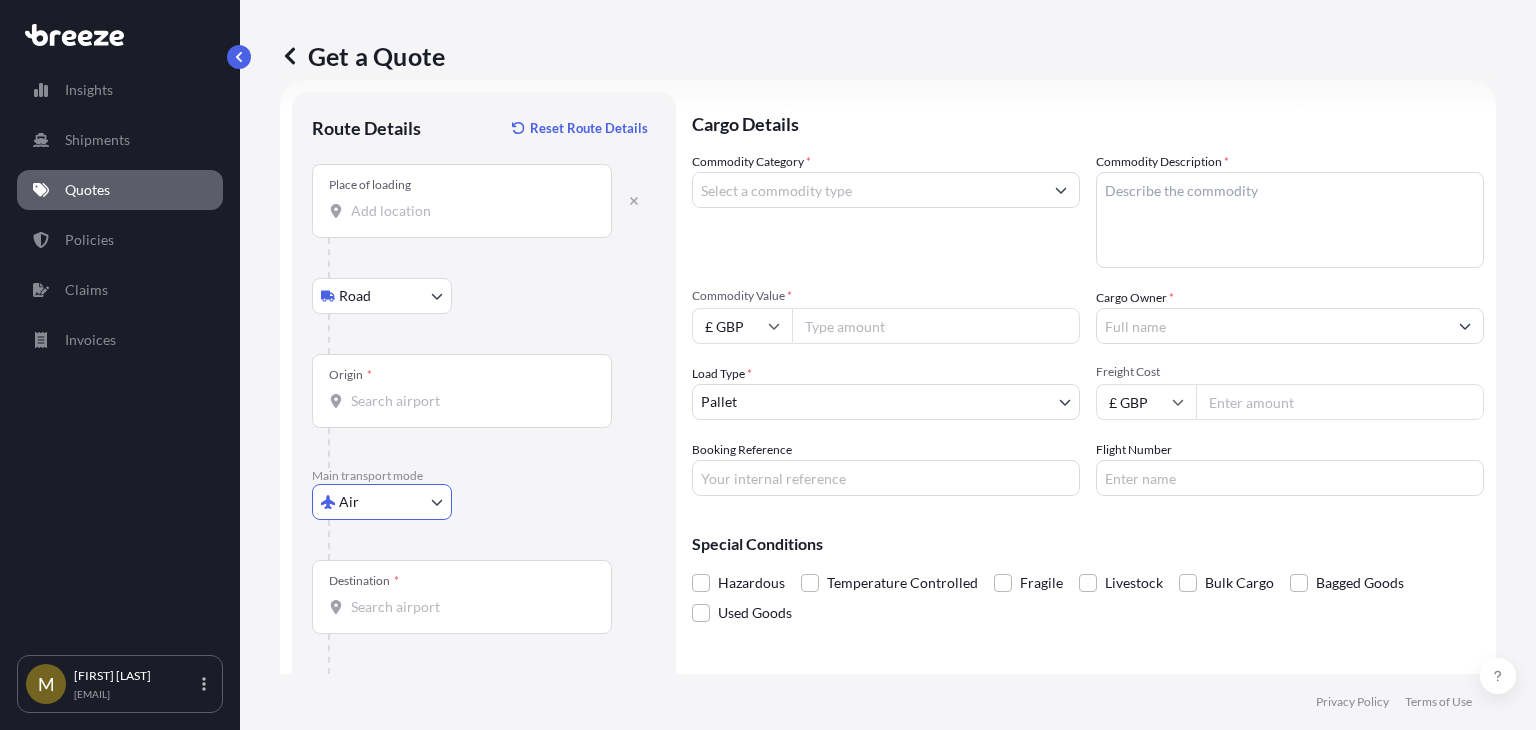 click on "Air Sea Air Road Rail" at bounding box center [484, 502] 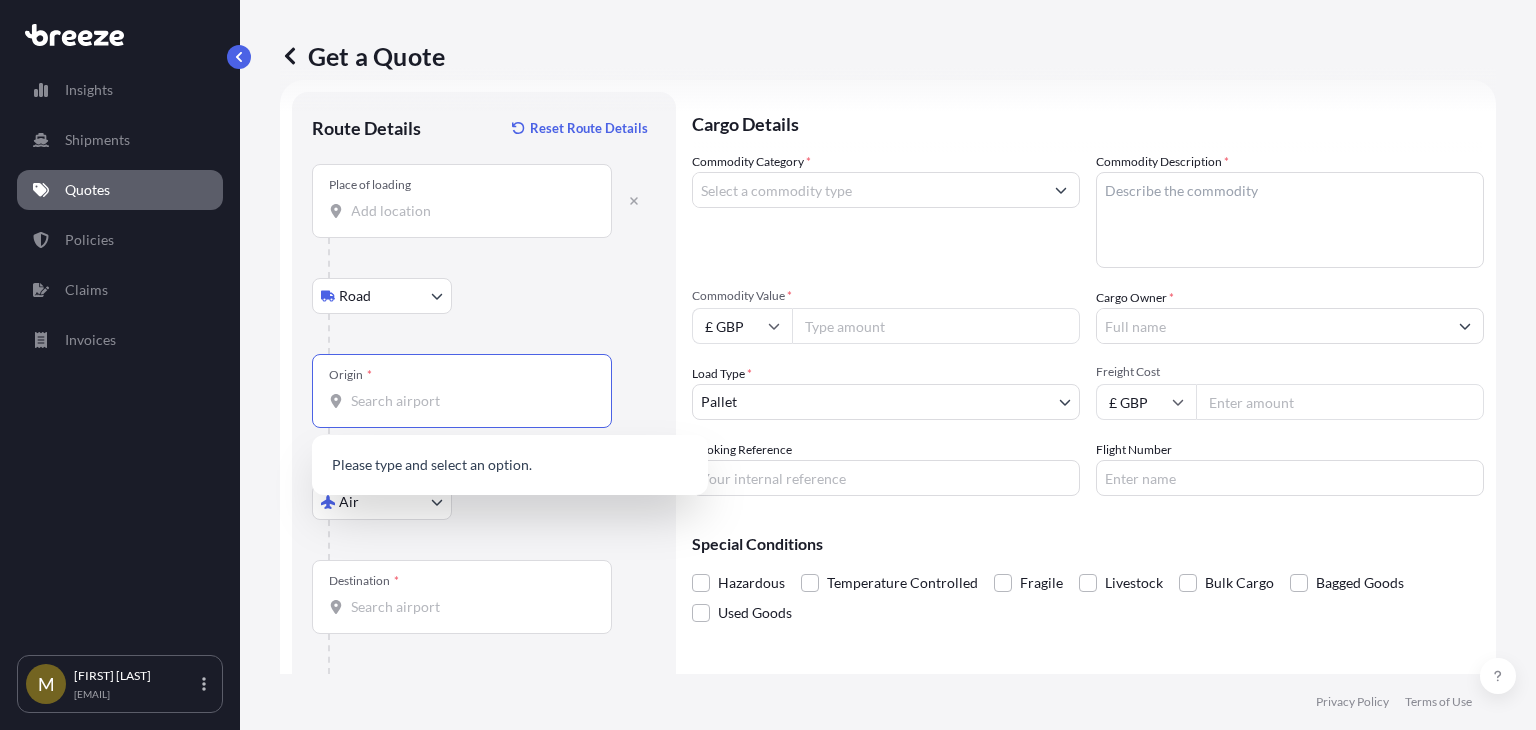 click on "Origin *" at bounding box center (469, 401) 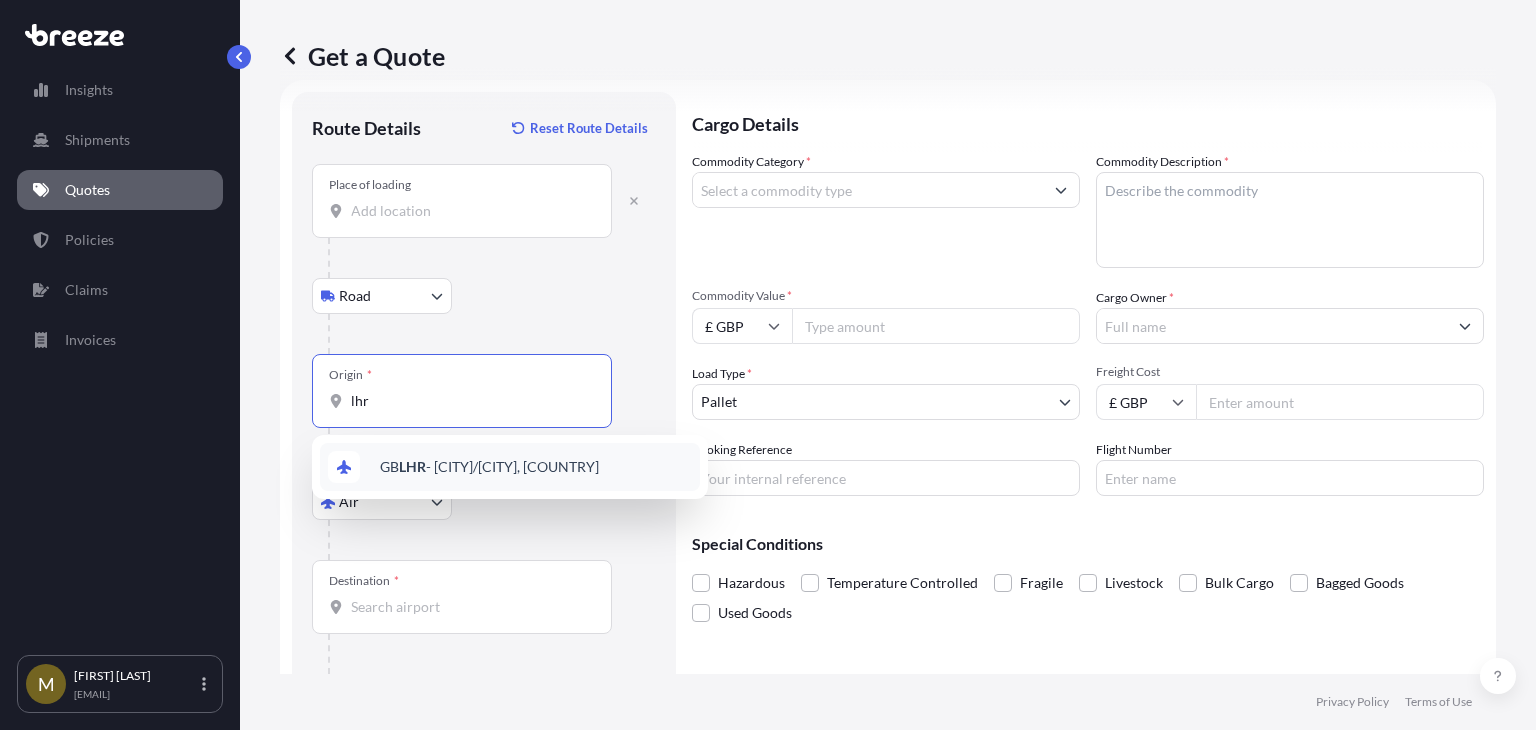 click on "- [CITY]/[CITY], [COUNTRY]" at bounding box center (489, 467) 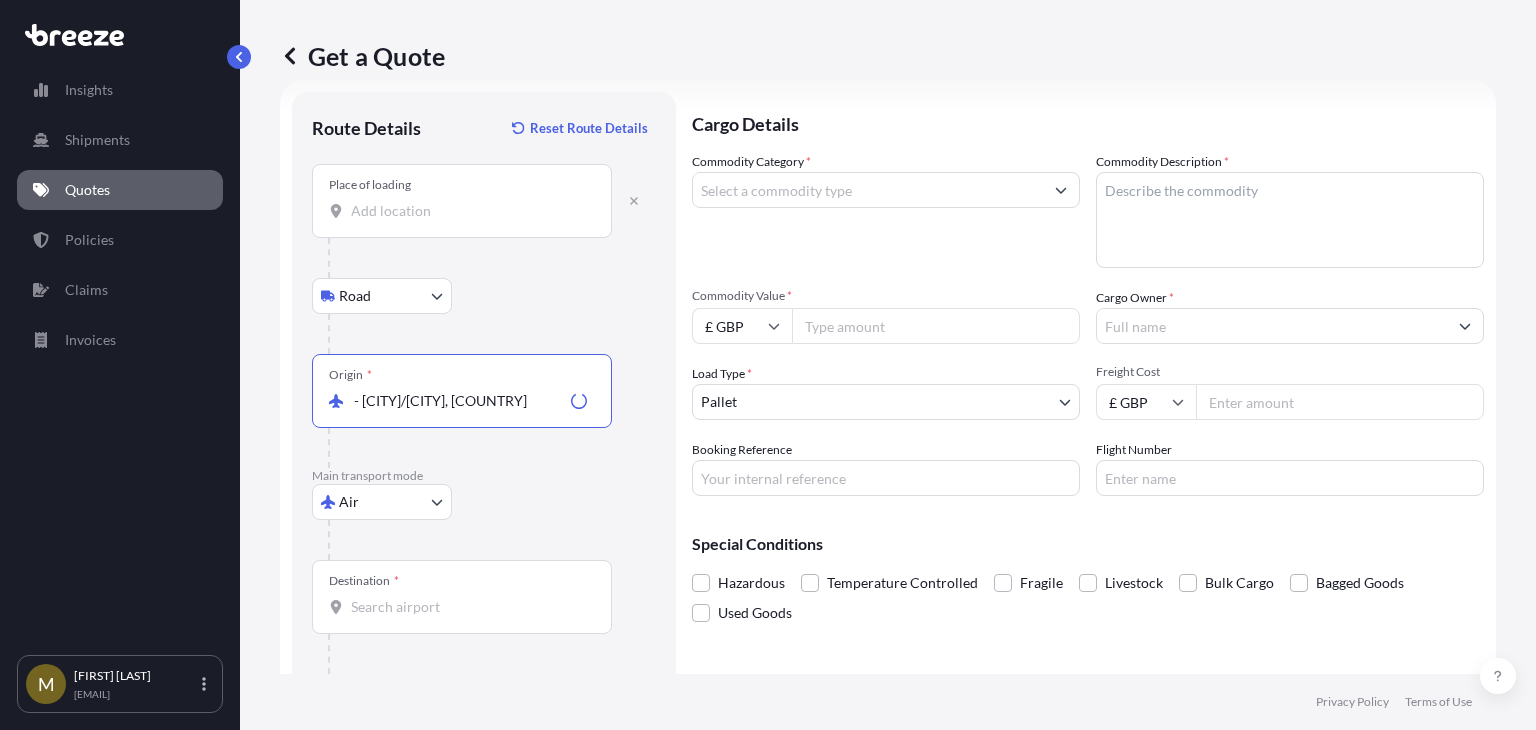type on "- [CITY]/[CITY], [COUNTRY]" 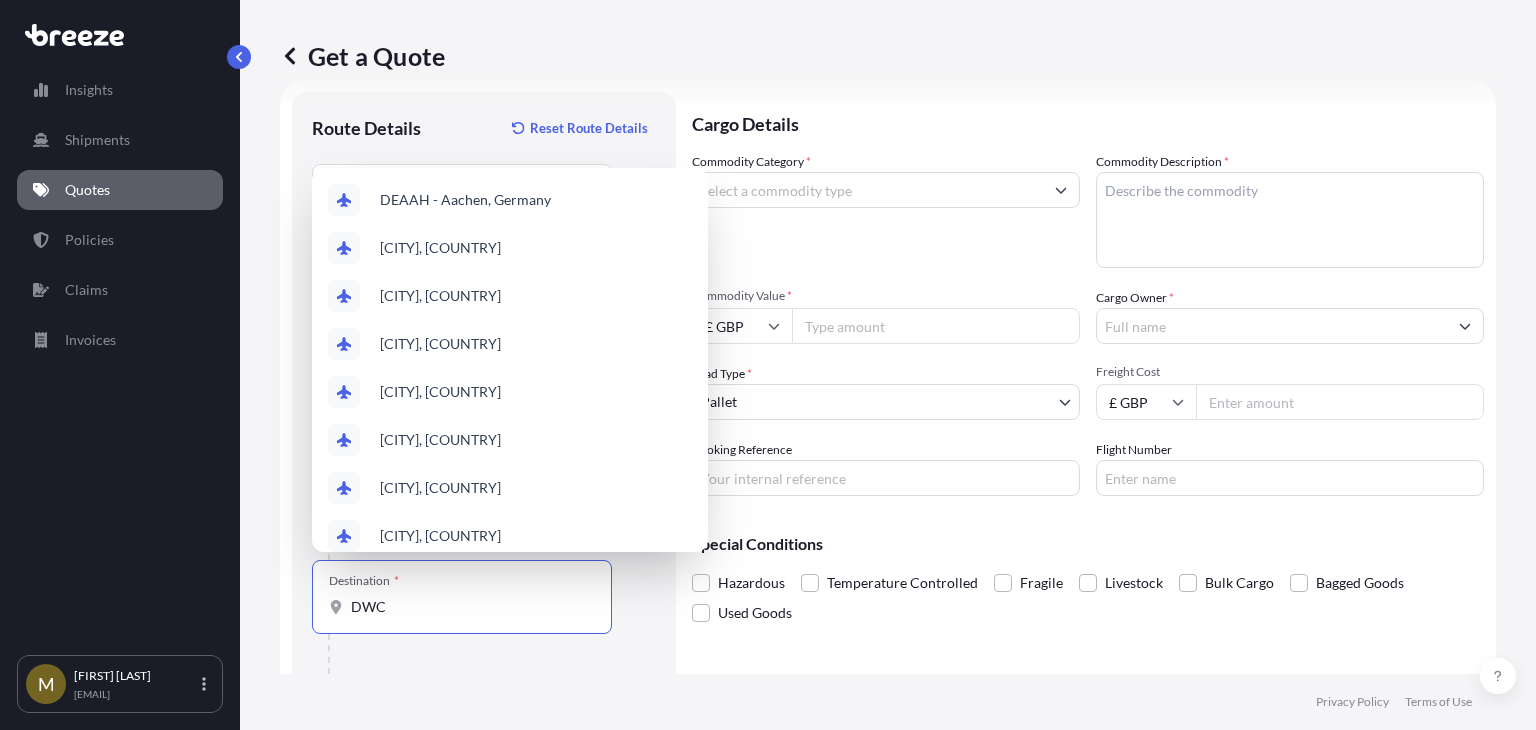 type on "DWC" 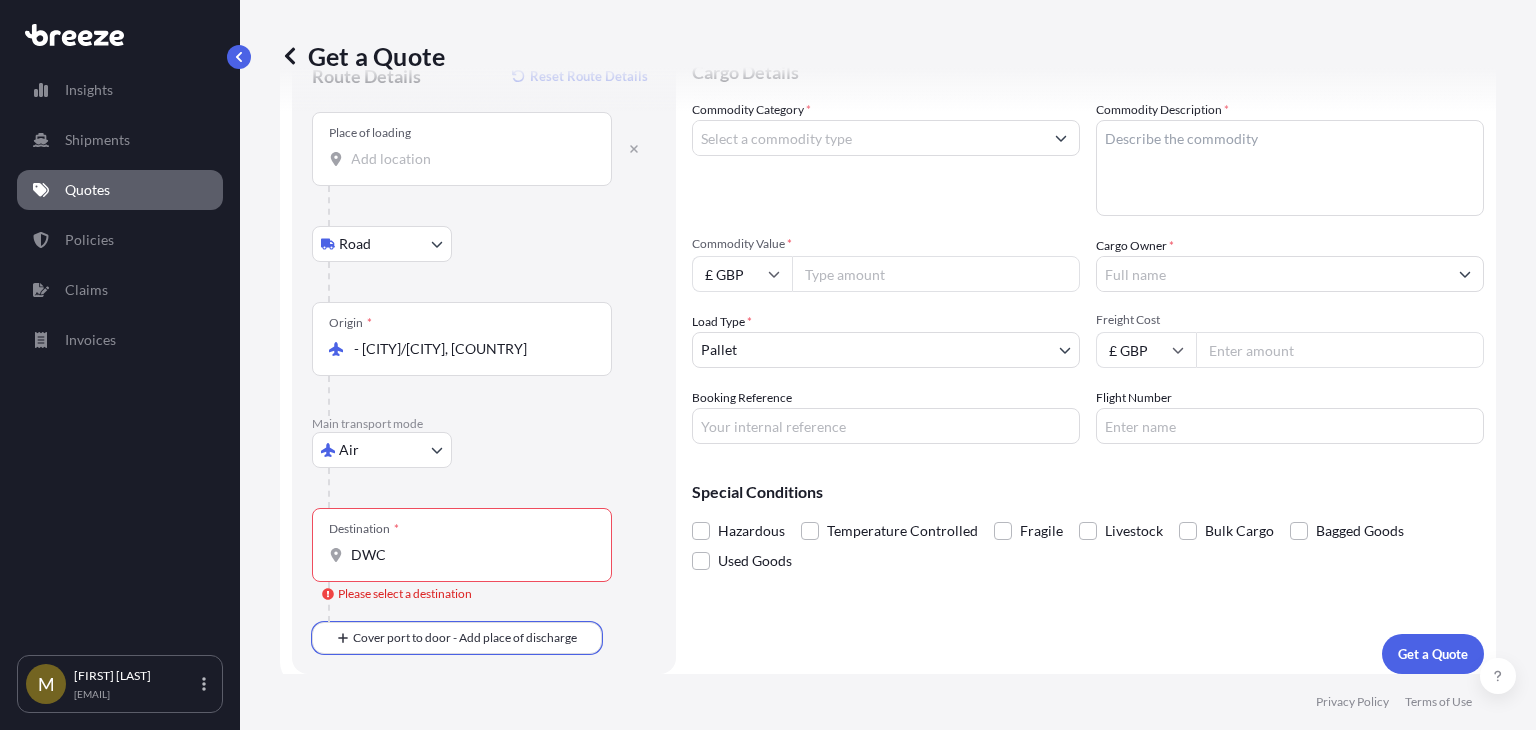 scroll, scrollTop: 95, scrollLeft: 0, axis: vertical 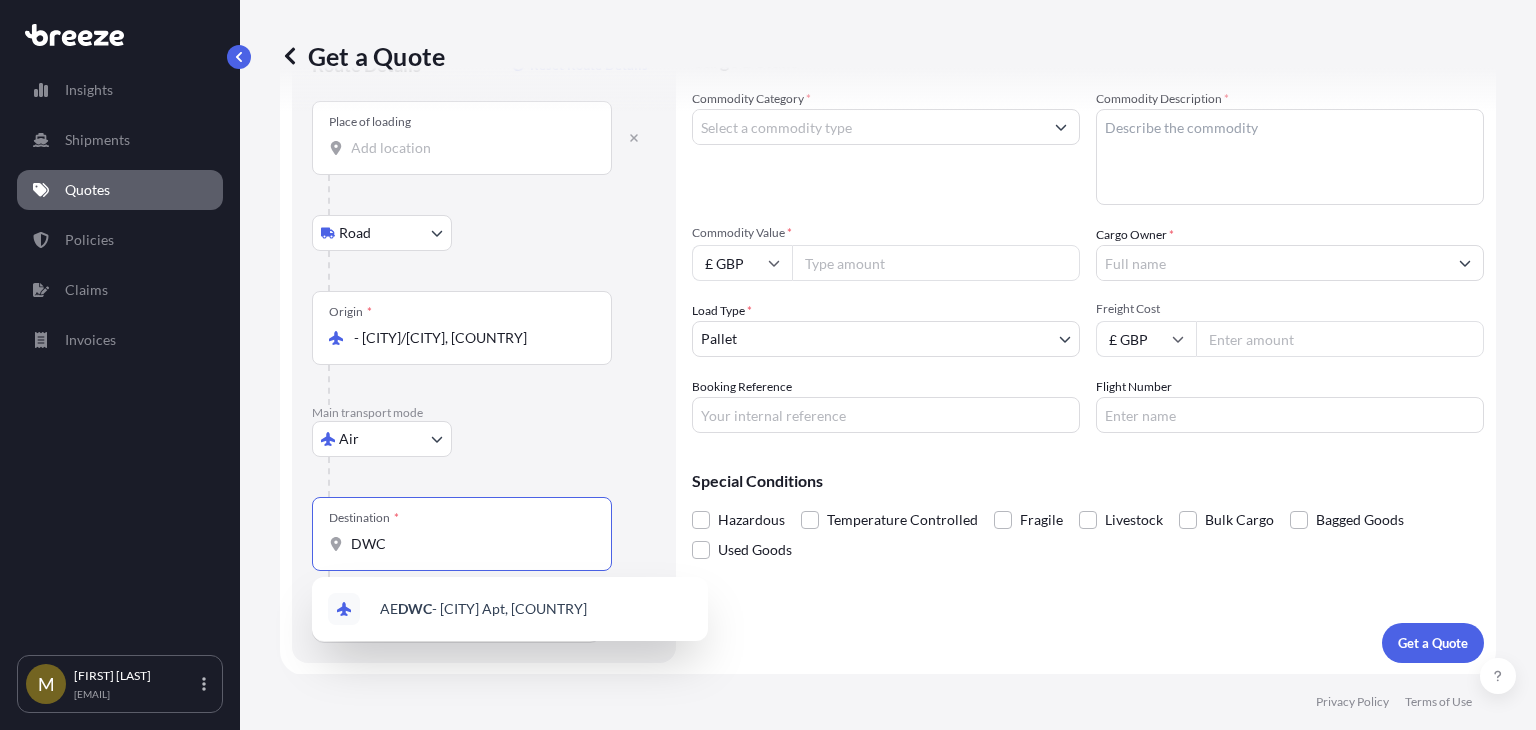 drag, startPoint x: 395, startPoint y: 541, endPoint x: 331, endPoint y: 544, distance: 64.070274 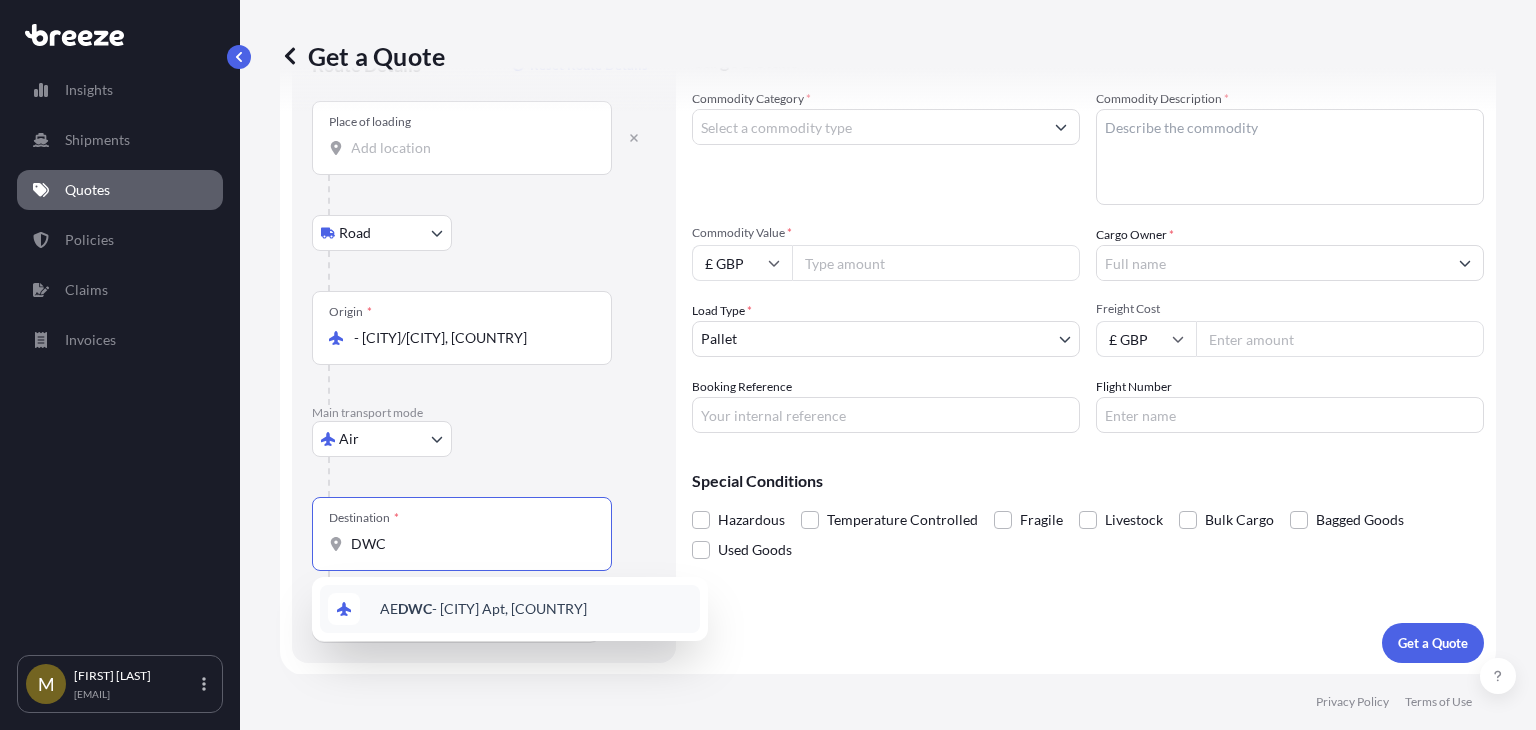 type on "[CITY] Apt, [COUNTRY]" 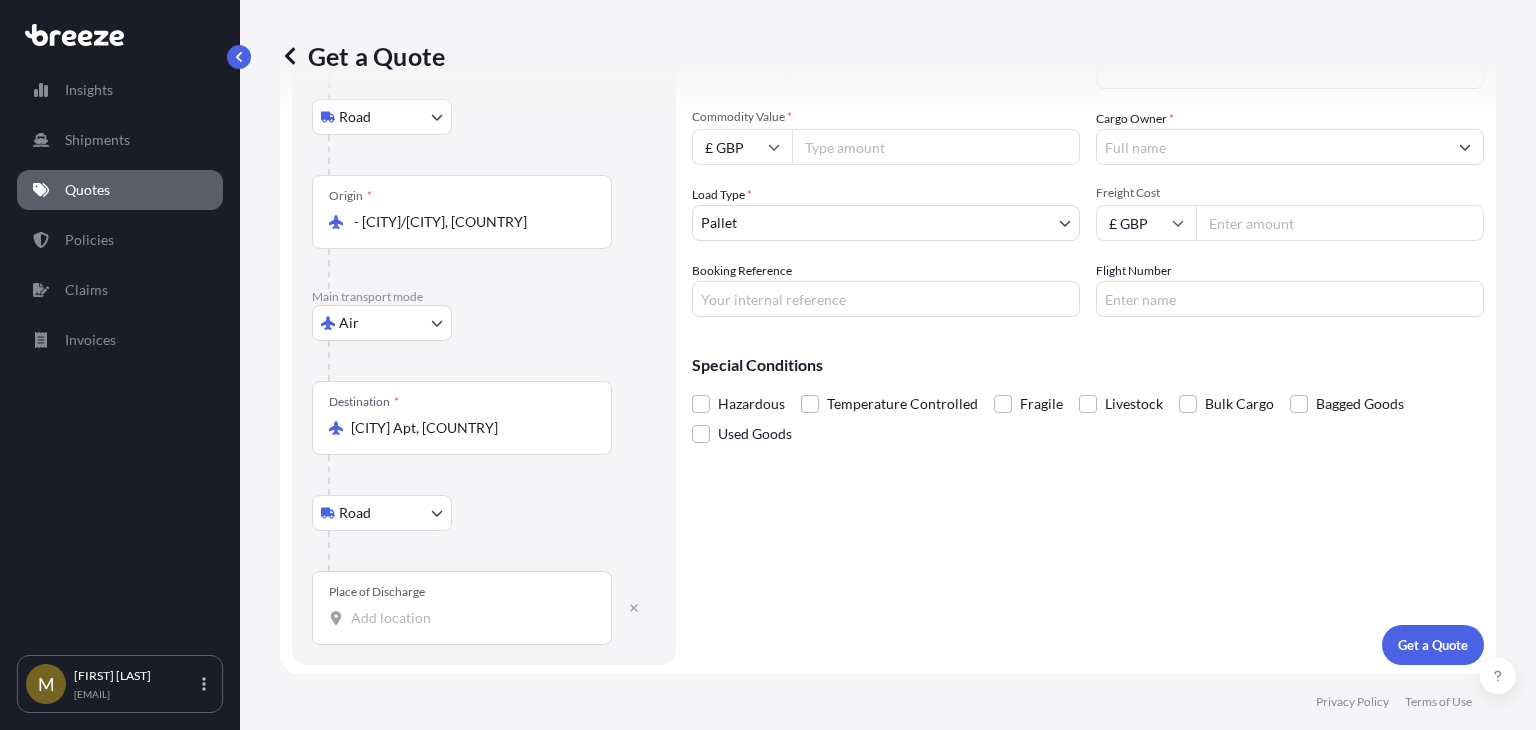 scroll, scrollTop: 212, scrollLeft: 0, axis: vertical 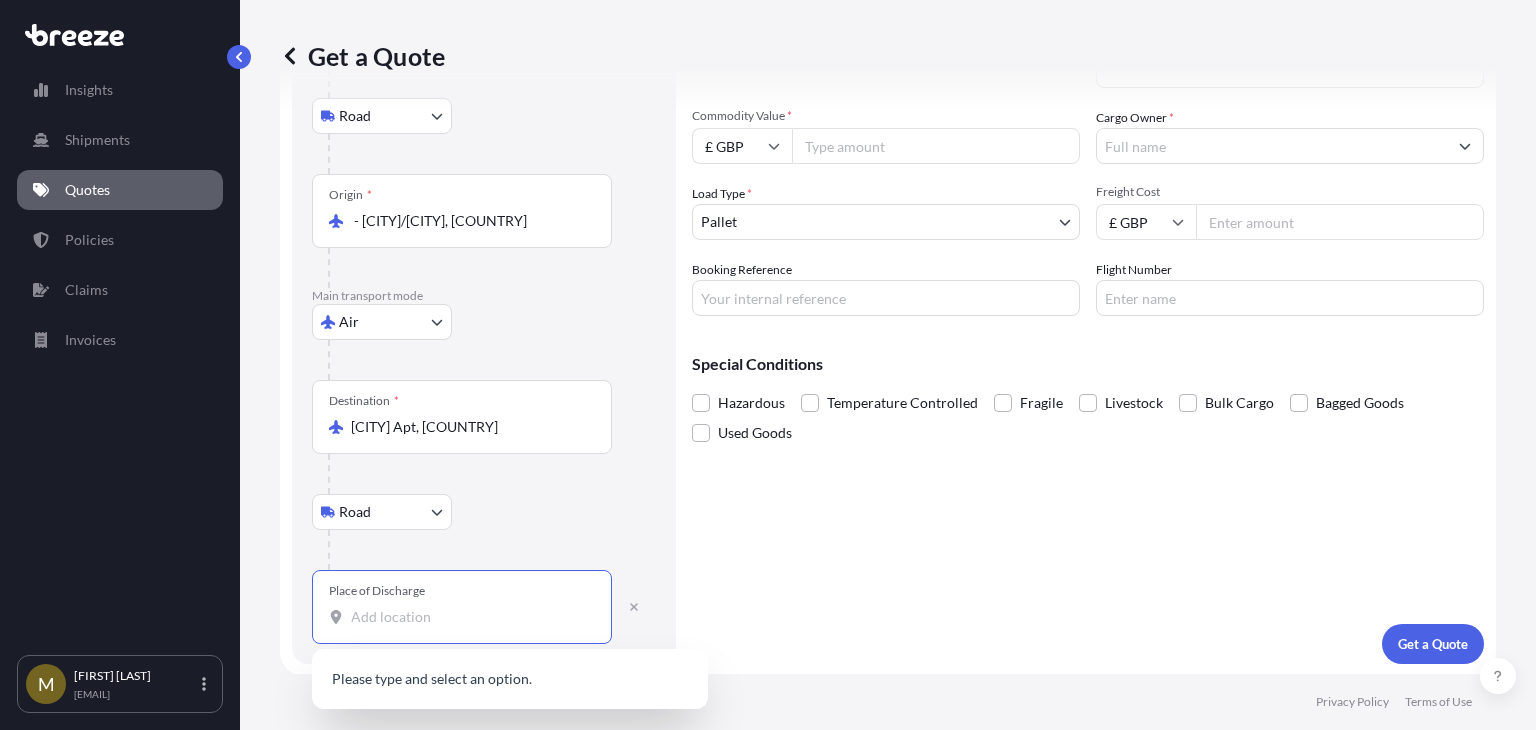 click on "Place of Discharge" at bounding box center [469, 617] 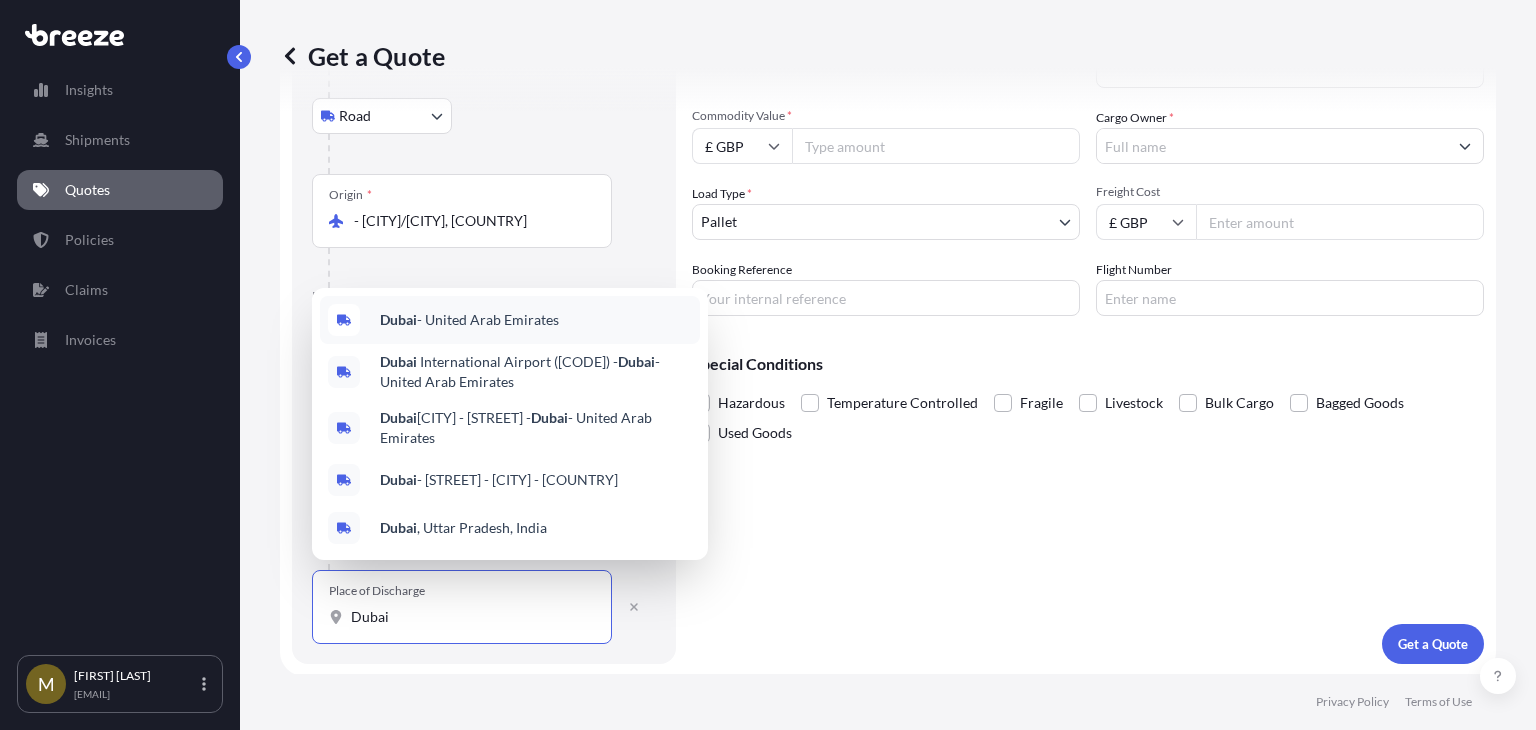 click on "[CITY] - [COUNTRY]" at bounding box center [469, 320] 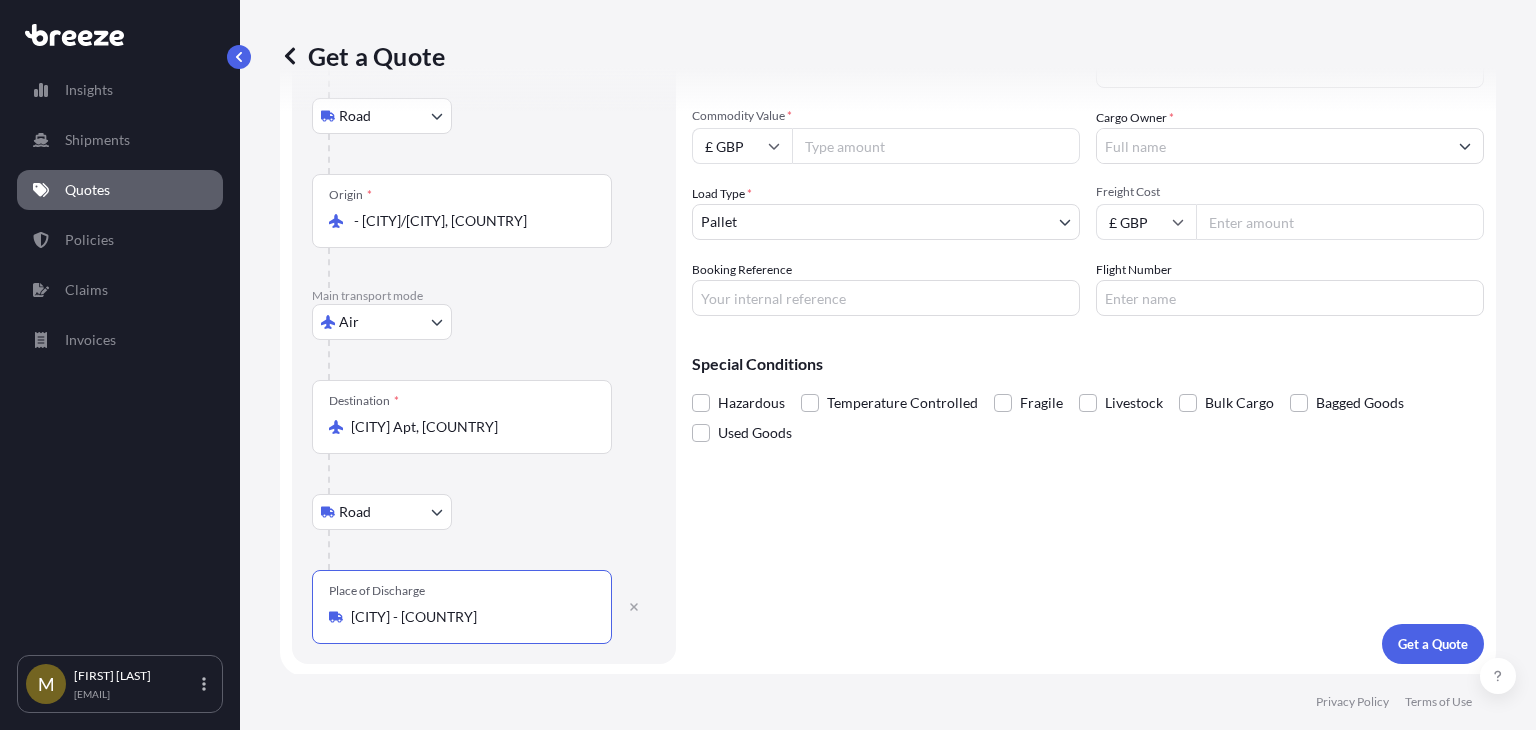type on "[CITY] - [COUNTRY]" 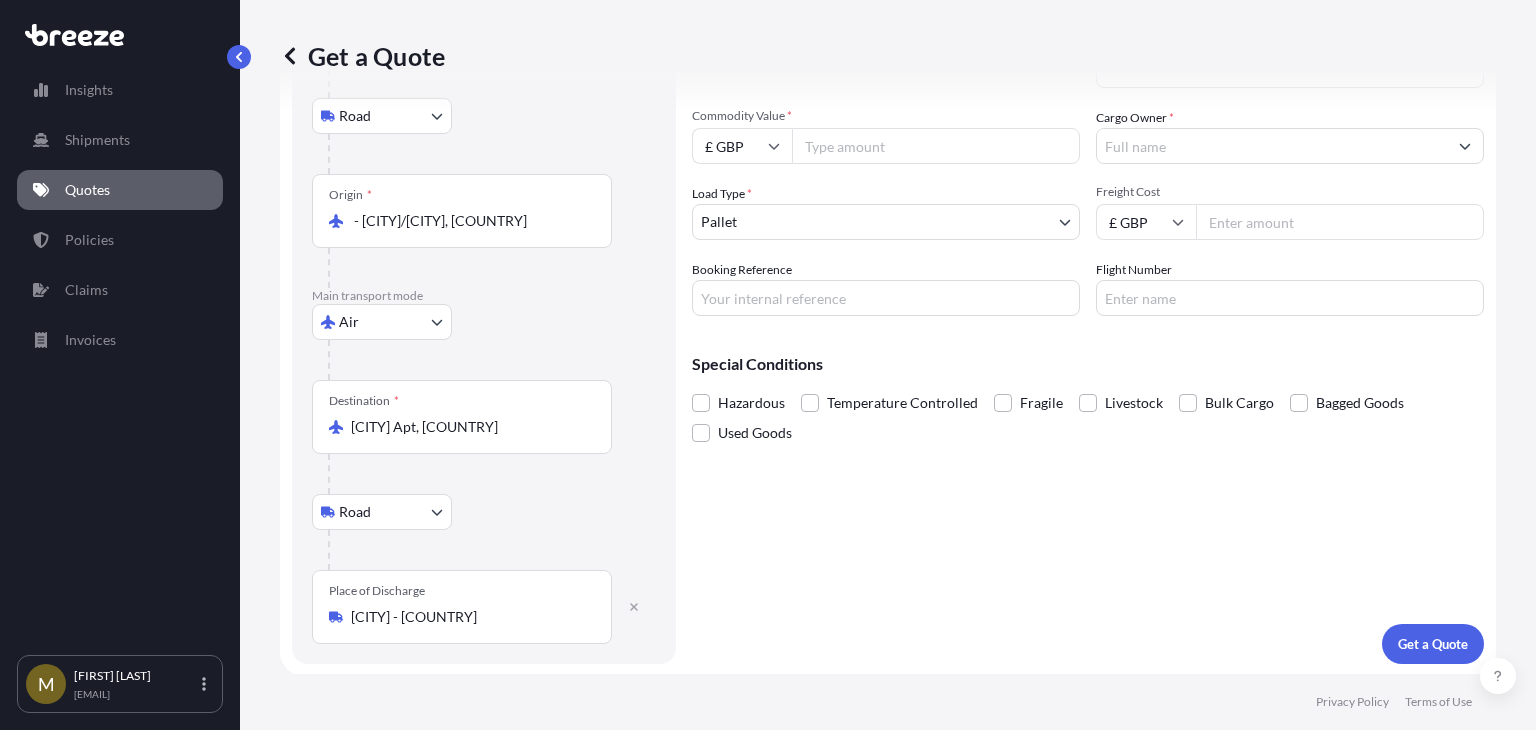 click on "Commodity Value   *" at bounding box center [936, 146] 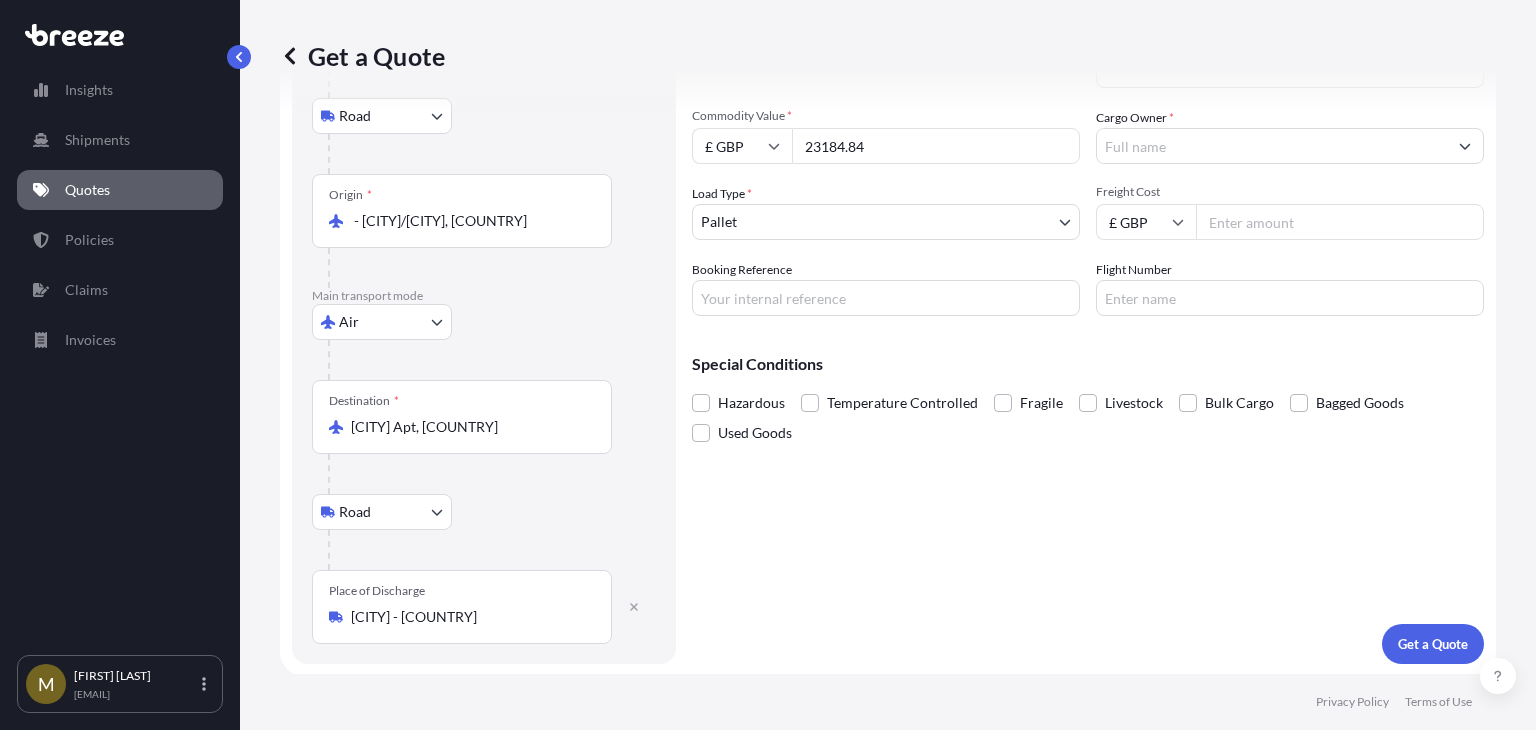 type on "23184.84" 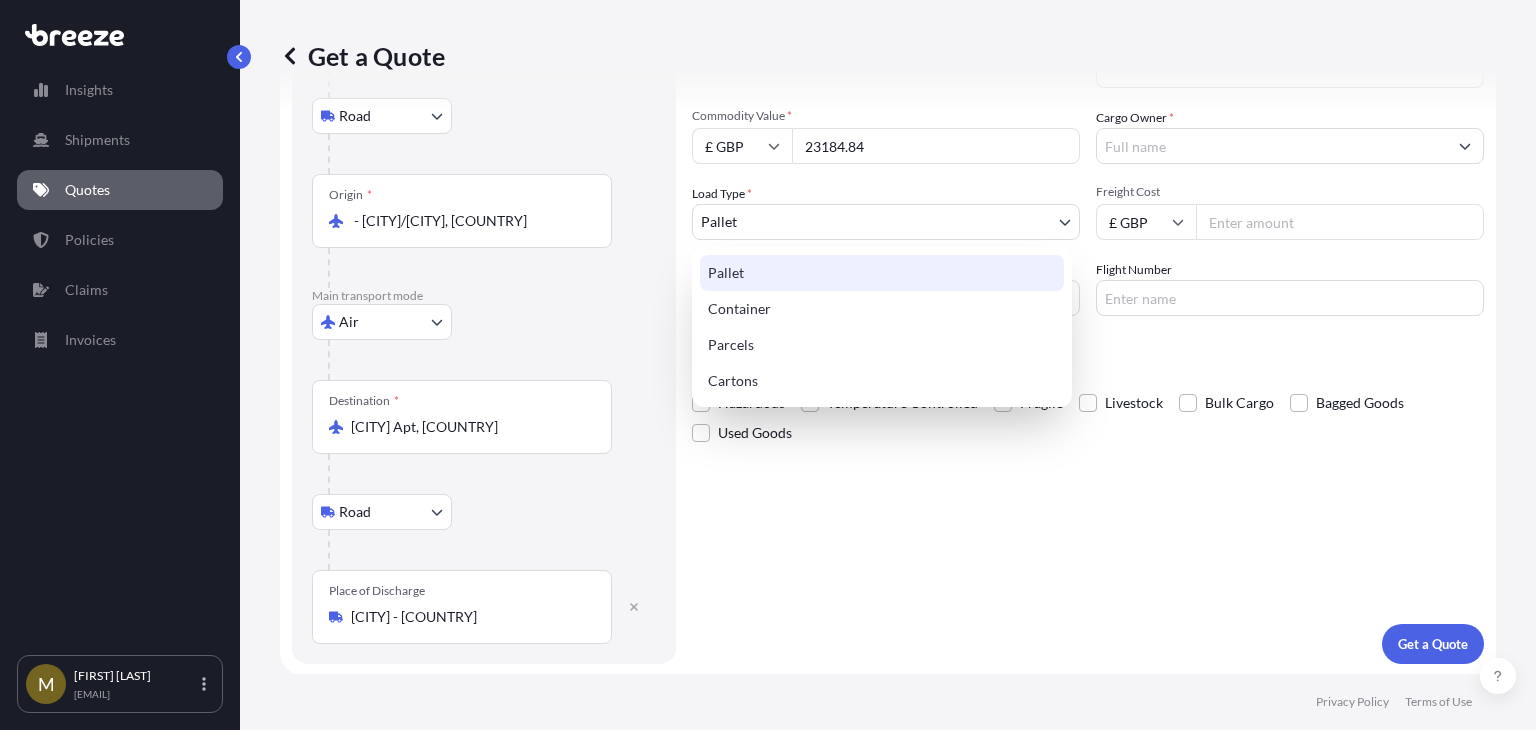 click on "Insights Shipments Quotes Policies Claims Invoices M [FIRST] [LAST] [EMAIL] Get a Quote Route Details Reset Route Details Place of loading Road Road Rail Origin * [CITY]/[CITY], [COUNTRY] Main transport mode Air Sea Air Road Rail Destination * [CITY] Apt, [COUNTRY] Road Road Rail Place of Discharge [CITY] - [COUNTRY] Cargo Details Commodity Category * Commodity Description * Commodity Value   * £ GBP Cargo Owner * Load Type * Pallet PALLET CONTAINER PARCELS CARTONS Freight Cost   £ GBP Booking Reference Flight Number Special Conditions Hazardous Temperature Controlled Fragile Livestock Bulk Cargo Bagged Goods Used Goods Get a Quote Privacy Policy Terms of Use
0 Pallet Container Parcels Cartons" at bounding box center (768, 365) 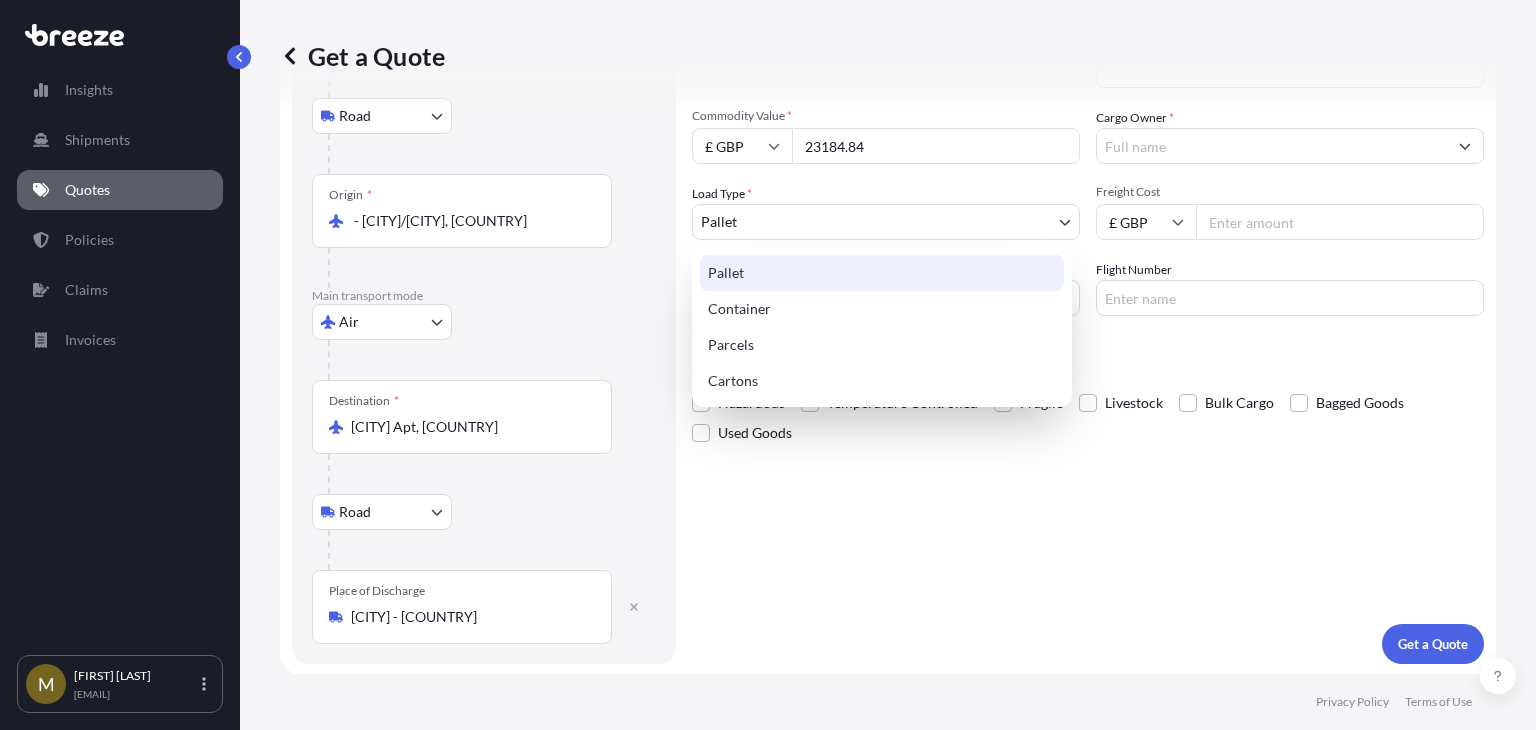 click on "Pallet" at bounding box center [882, 273] 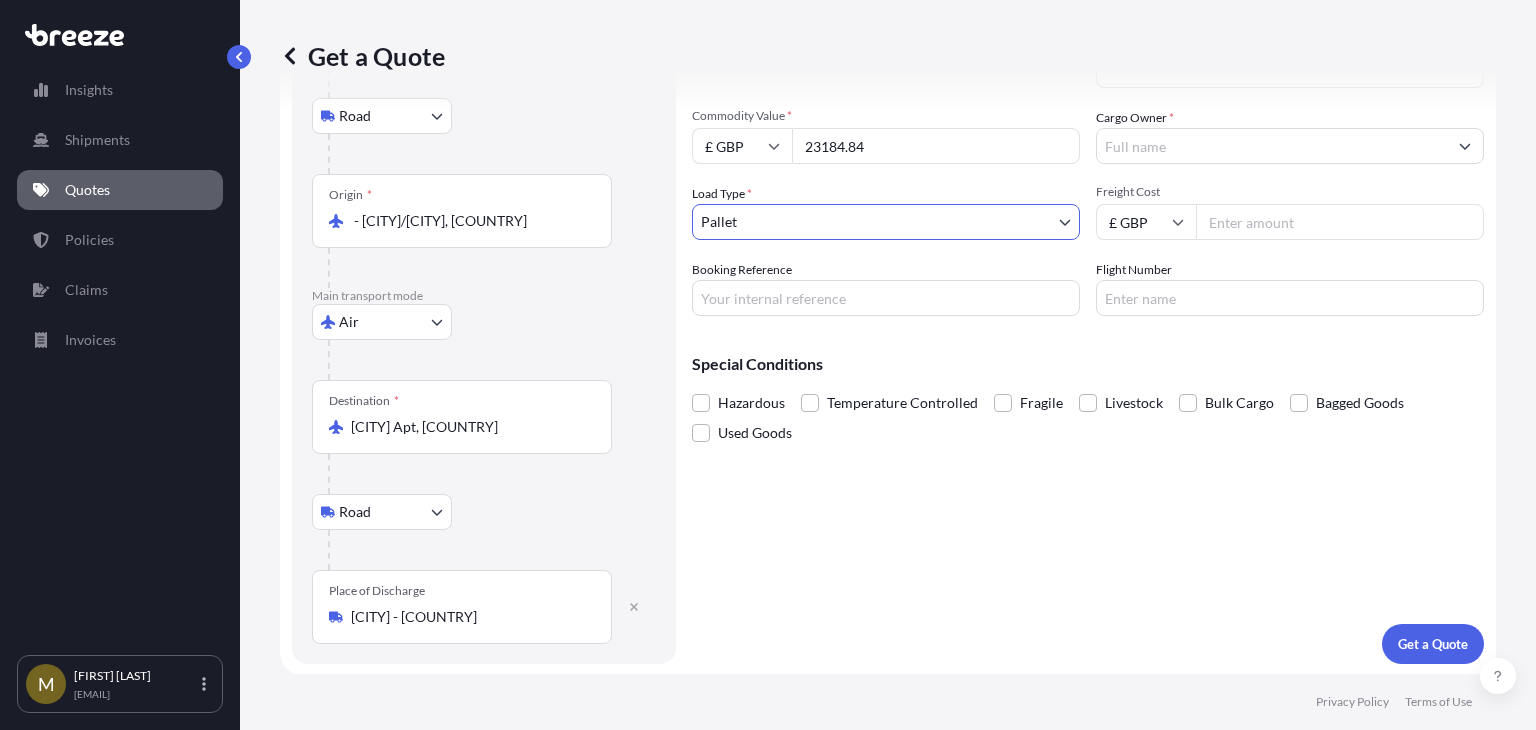click on "Booking Reference" at bounding box center [886, 298] 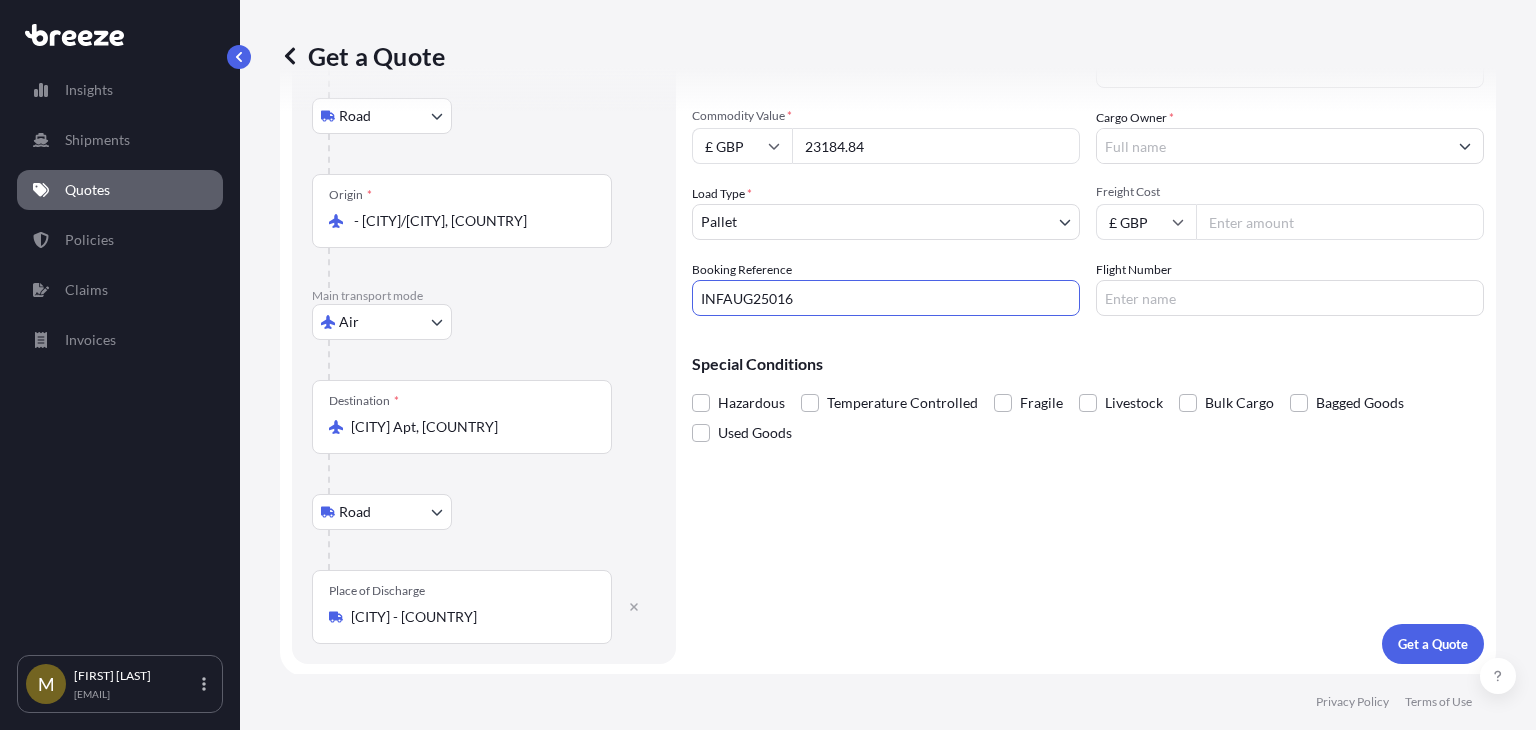 type on "INFAUG25016" 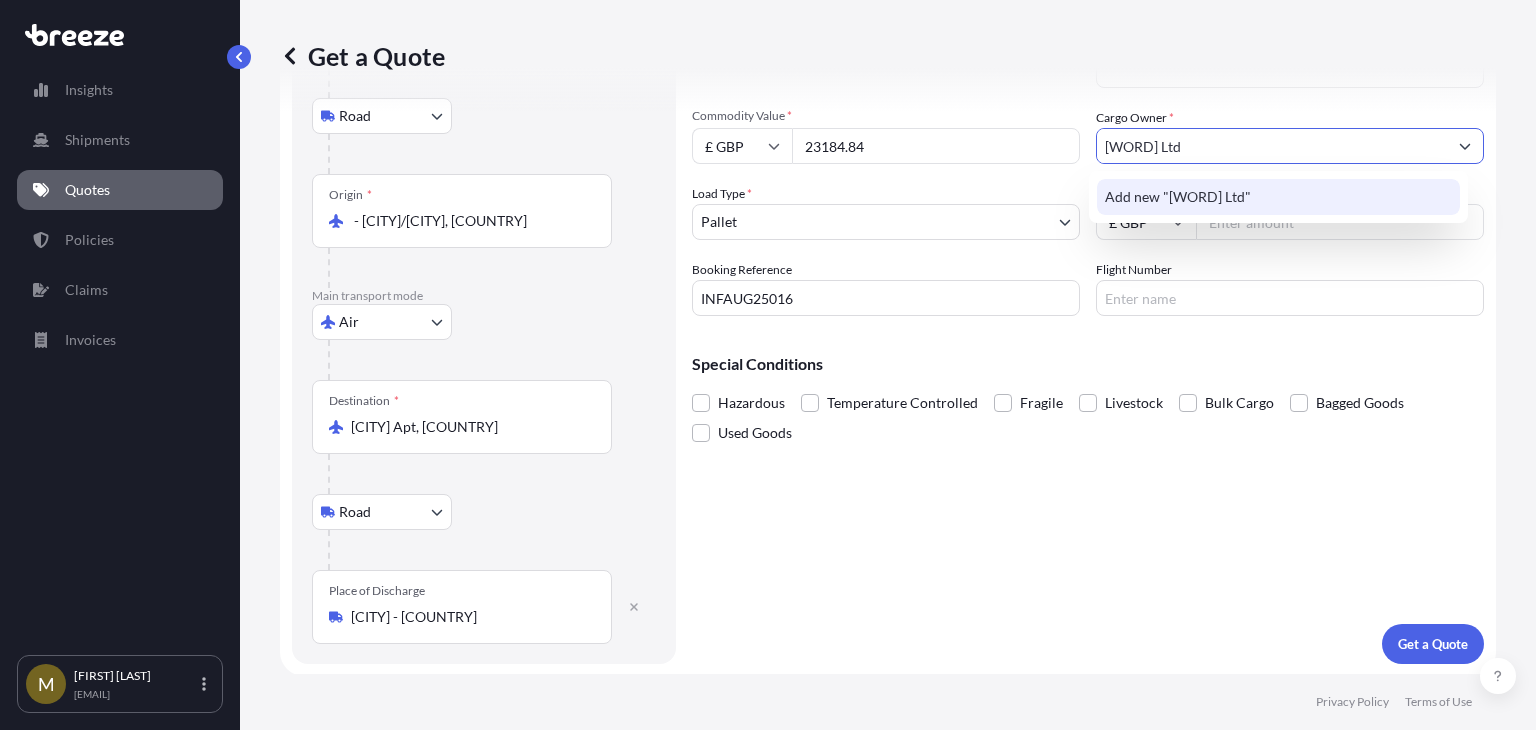 type on "[WORD] Ltd" 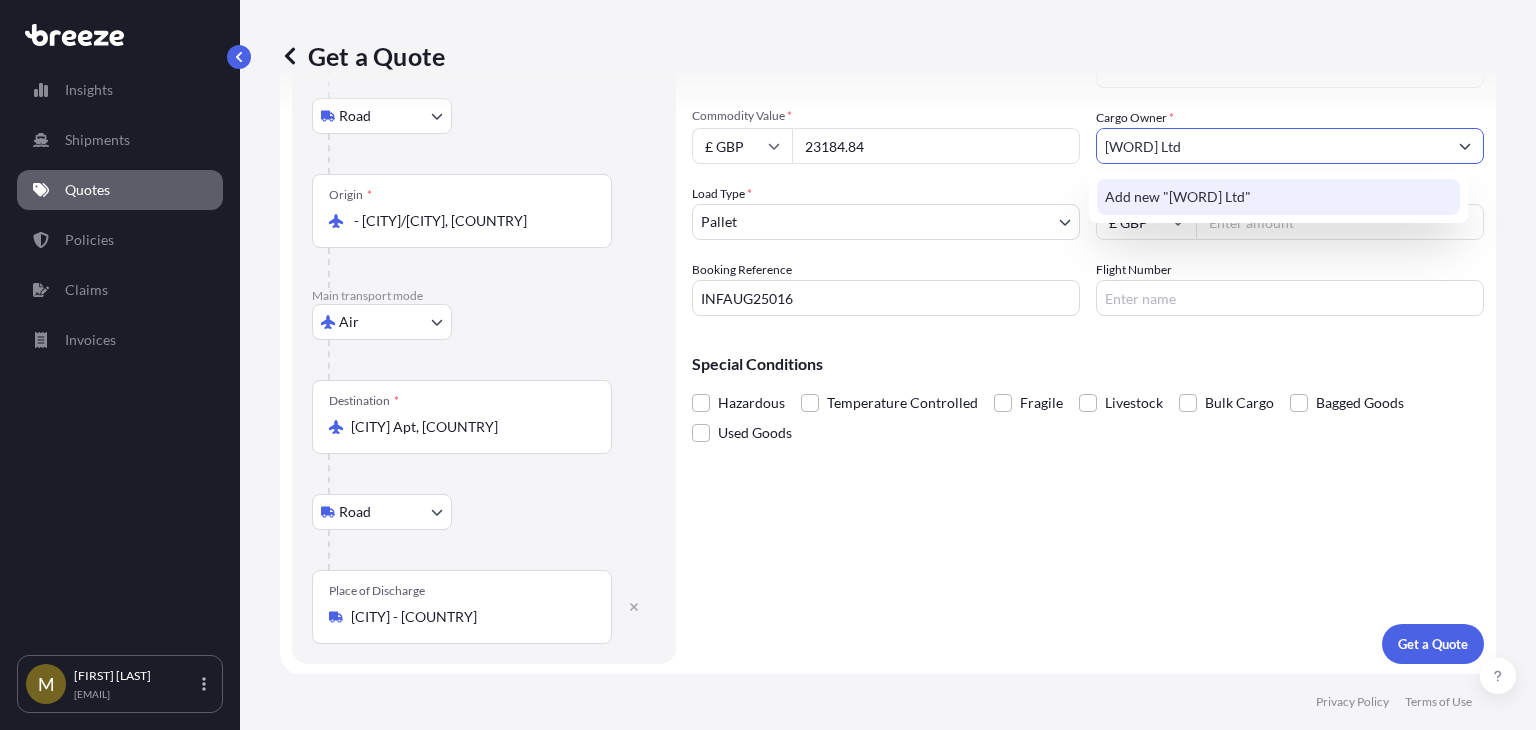 type 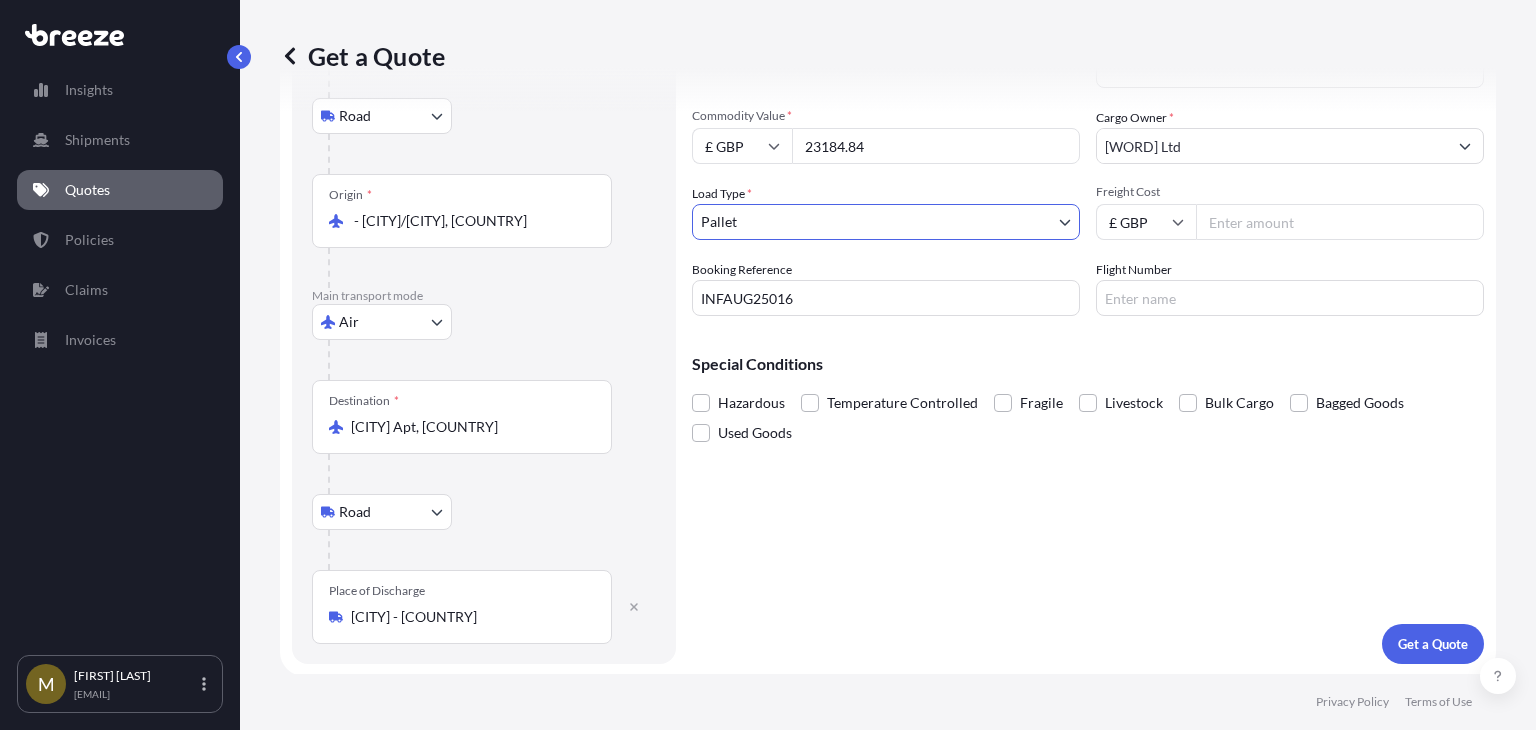 click 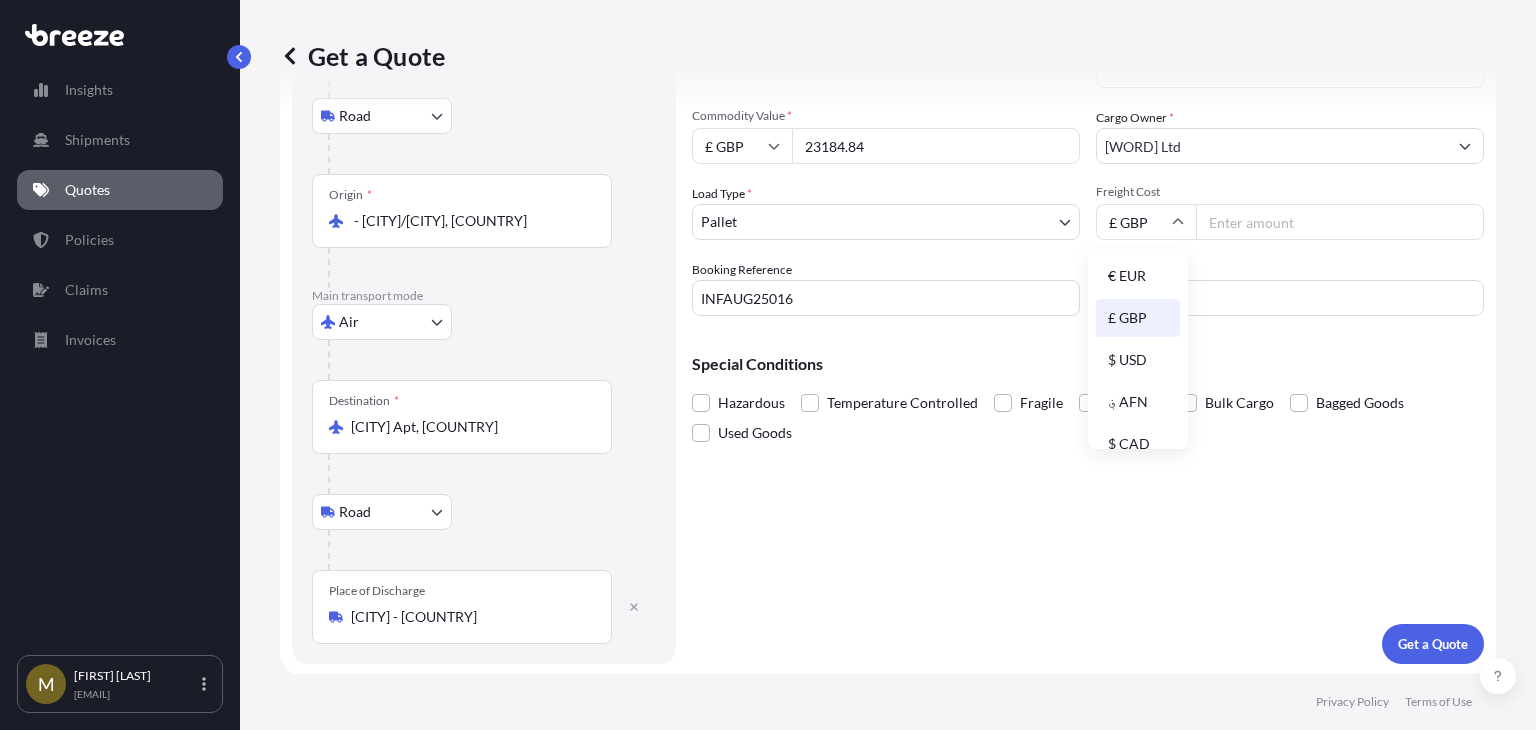 click on "£ GBP" at bounding box center (1138, 318) 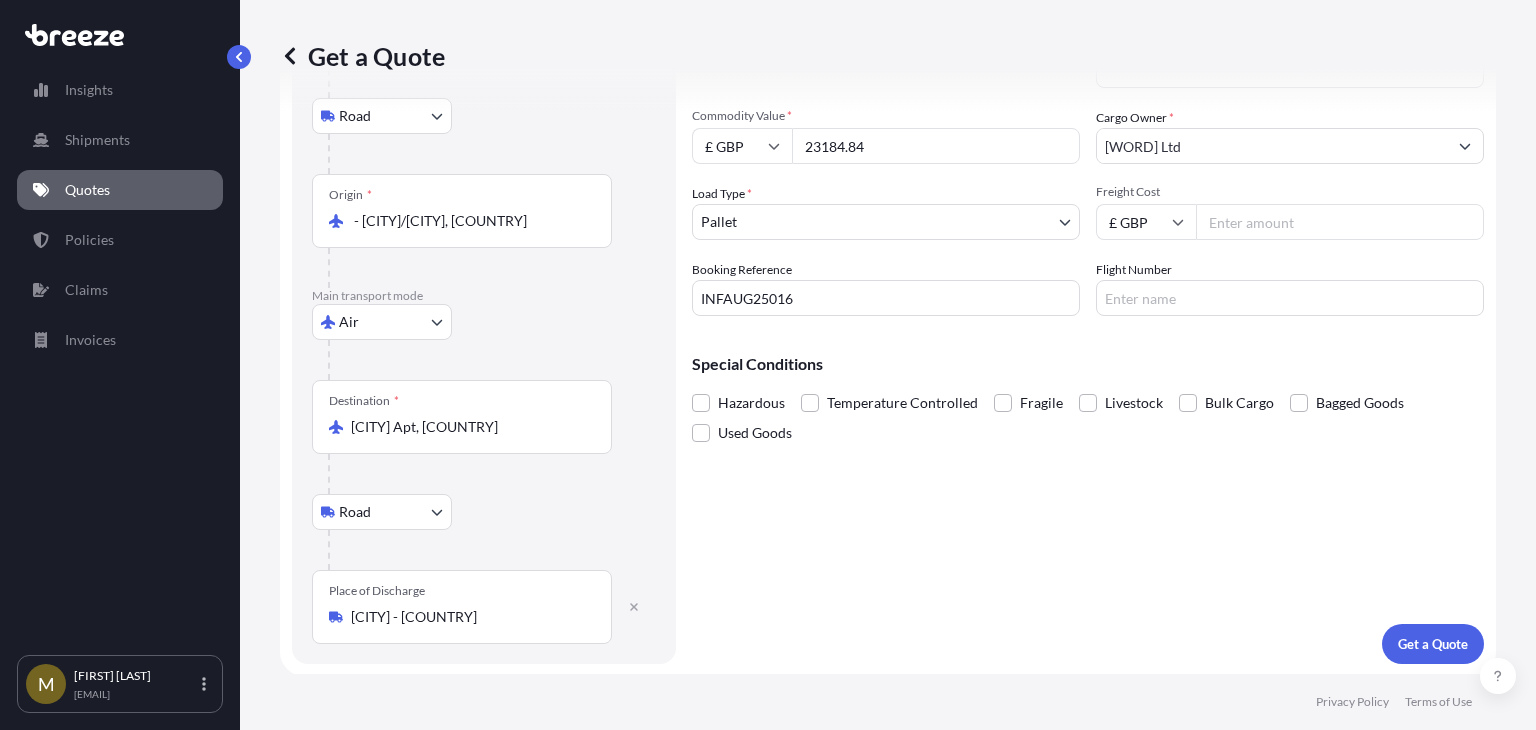 click on "Freight Cost" at bounding box center [1340, 222] 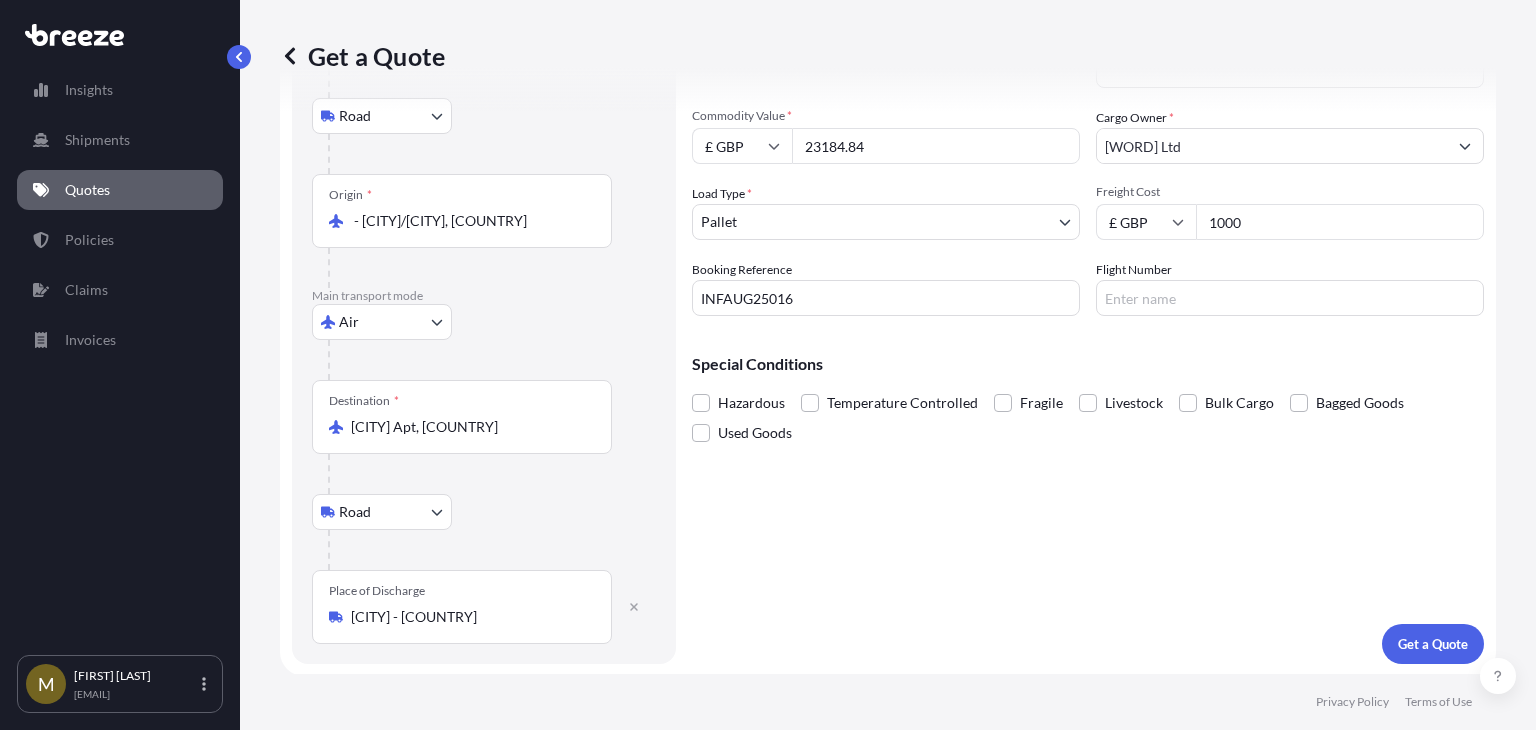 type on "1000" 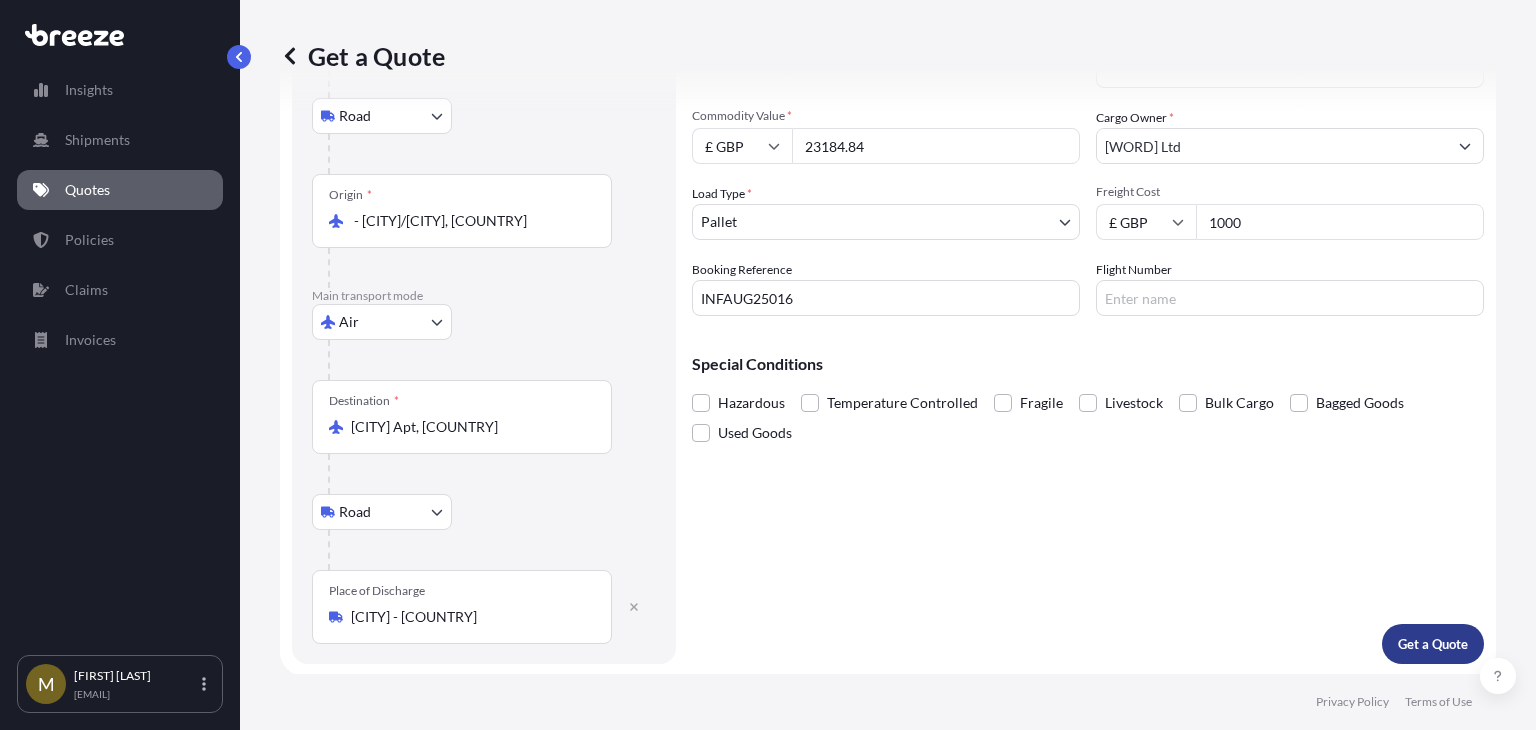 click on "Get a Quote" at bounding box center (1433, 644) 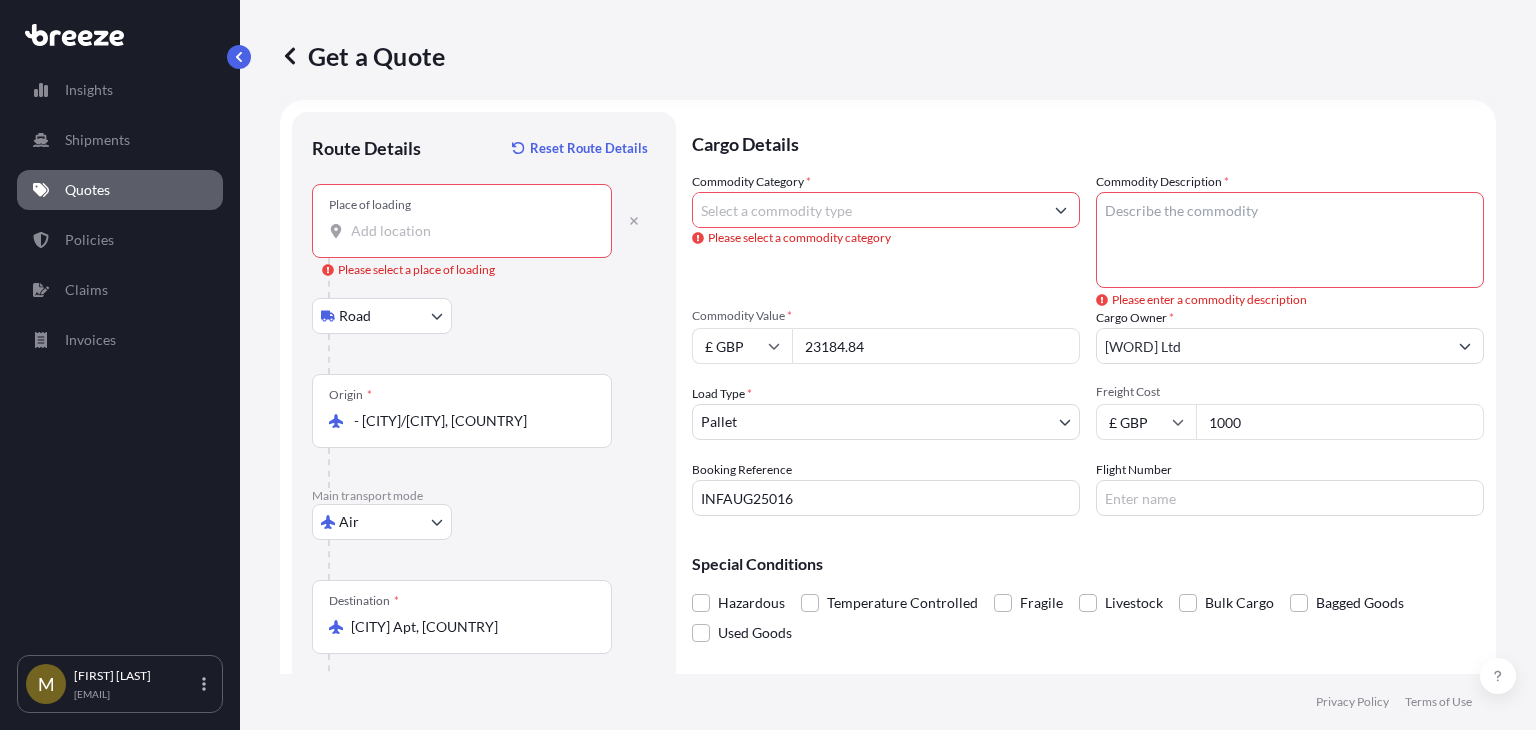scroll, scrollTop: 0, scrollLeft: 0, axis: both 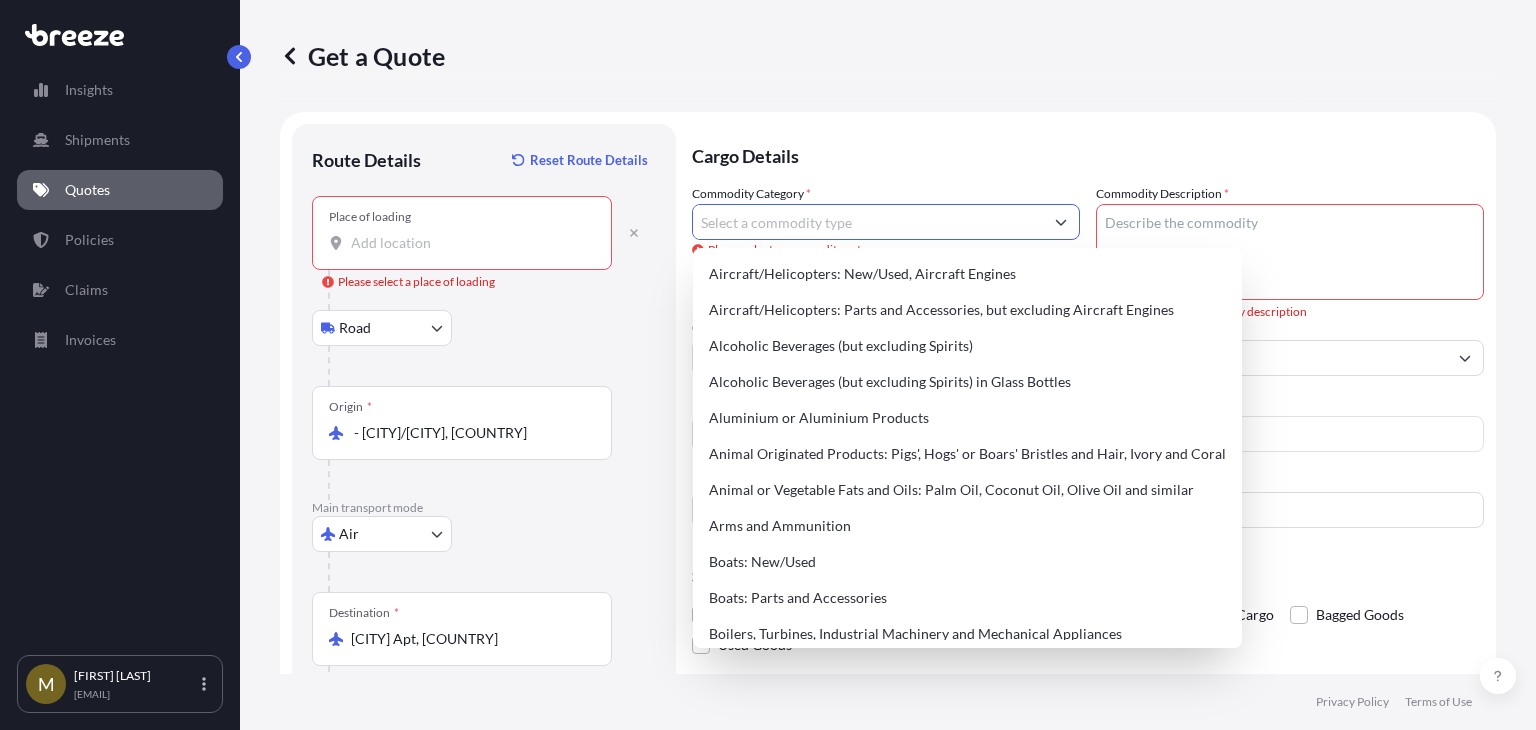 click 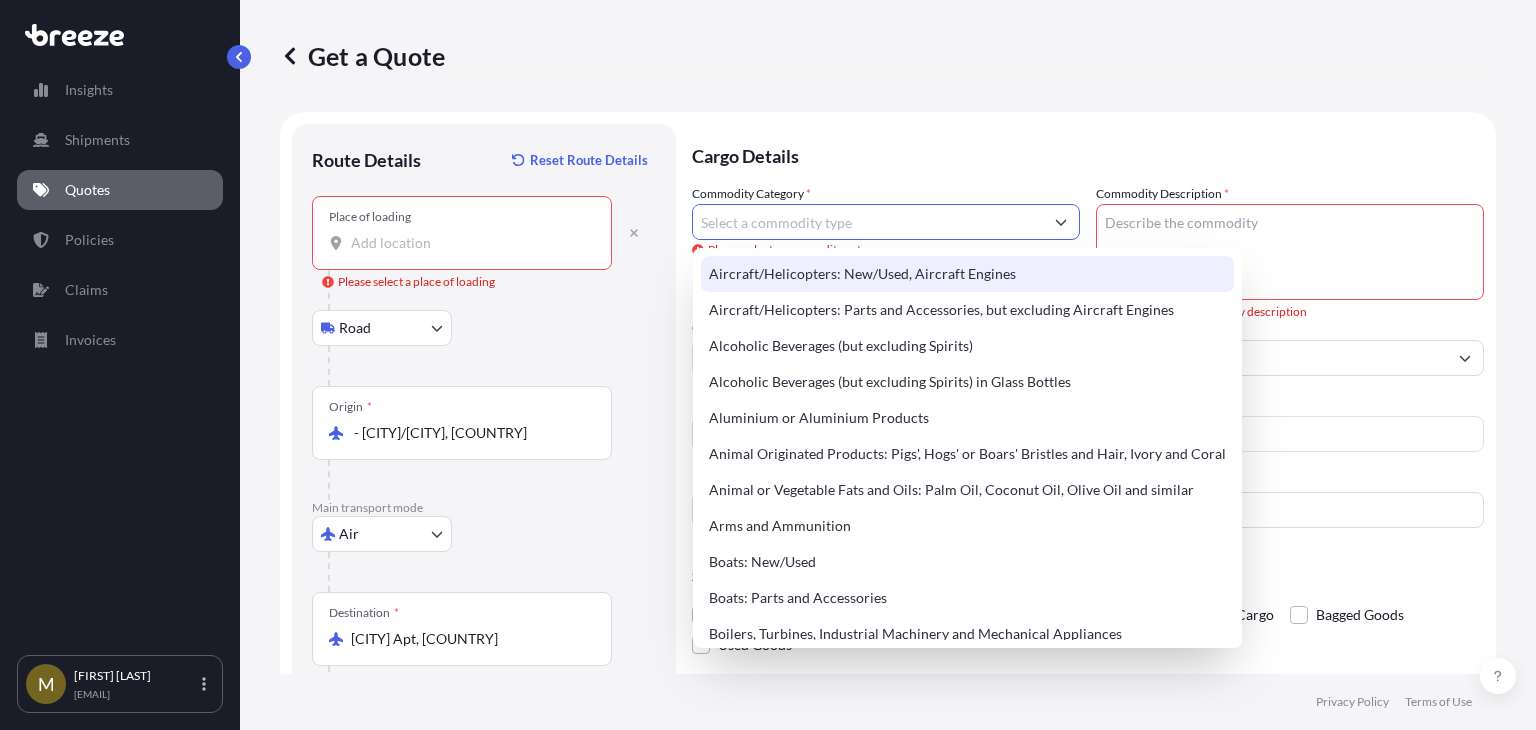 click on "Aircraft/Helicopters: New/Used, Aircraft Engines" at bounding box center (967, 274) 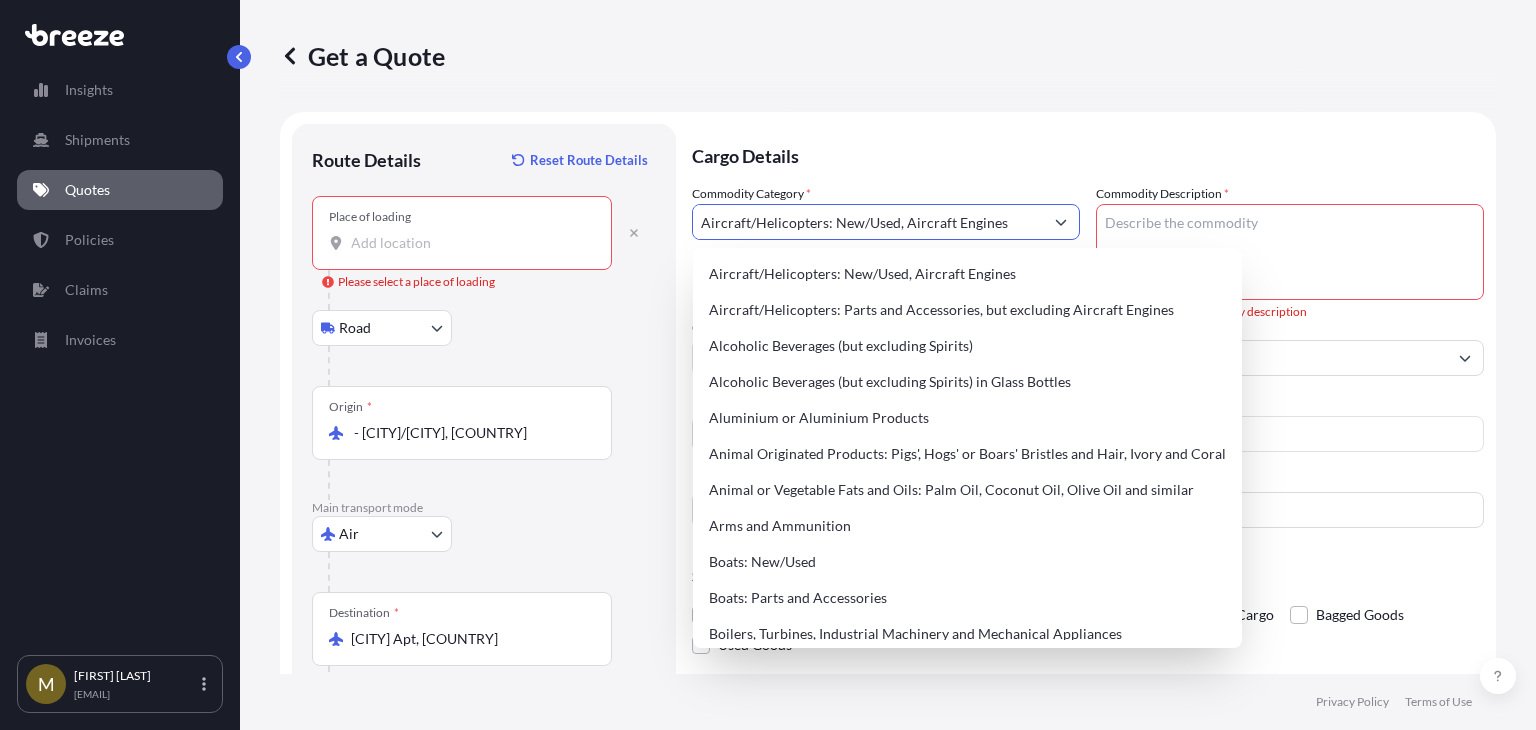 click 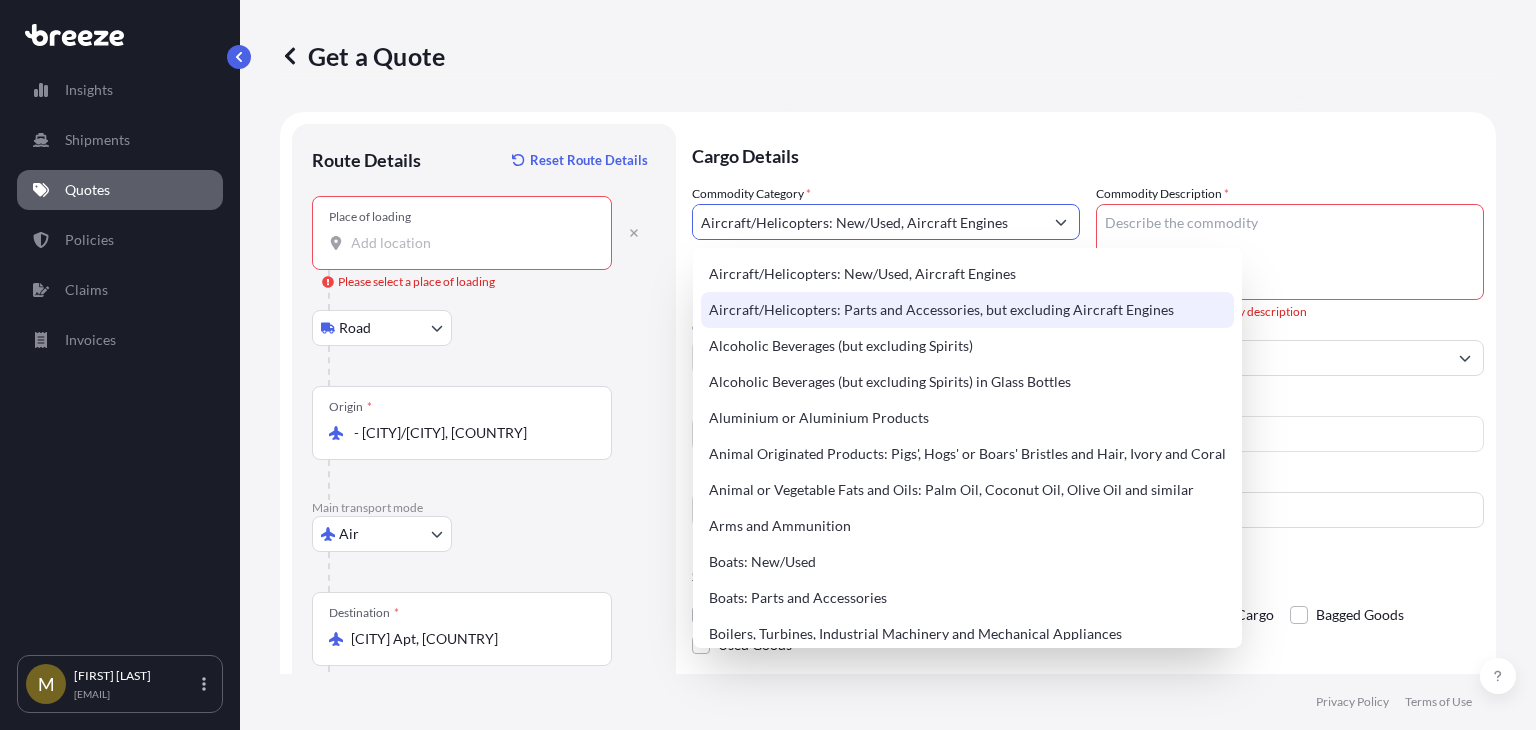 click on "Aircraft/Helicopters: Parts and Accessories, but excluding Aircraft Engines" at bounding box center (967, 310) 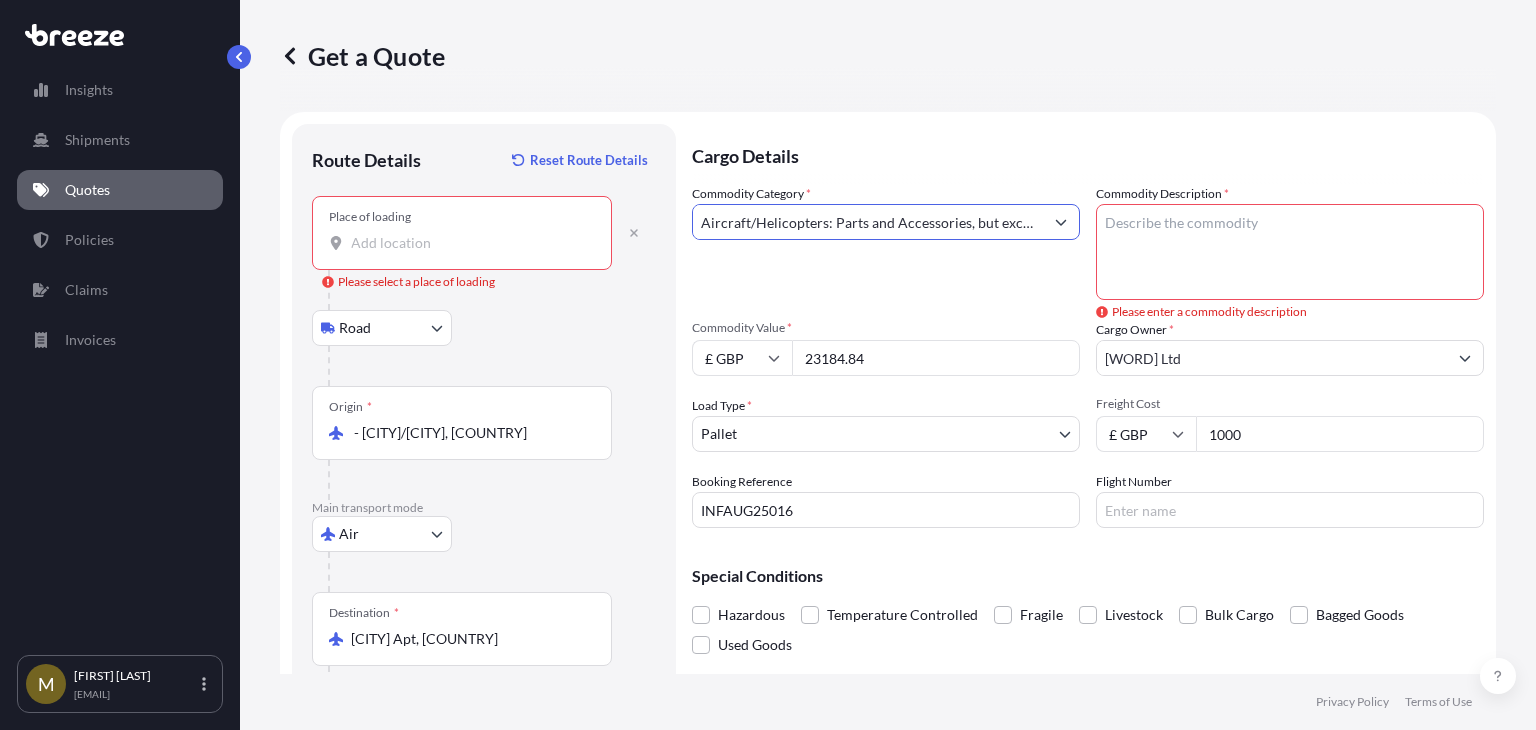 click on "Commodity Description *" at bounding box center [1290, 252] 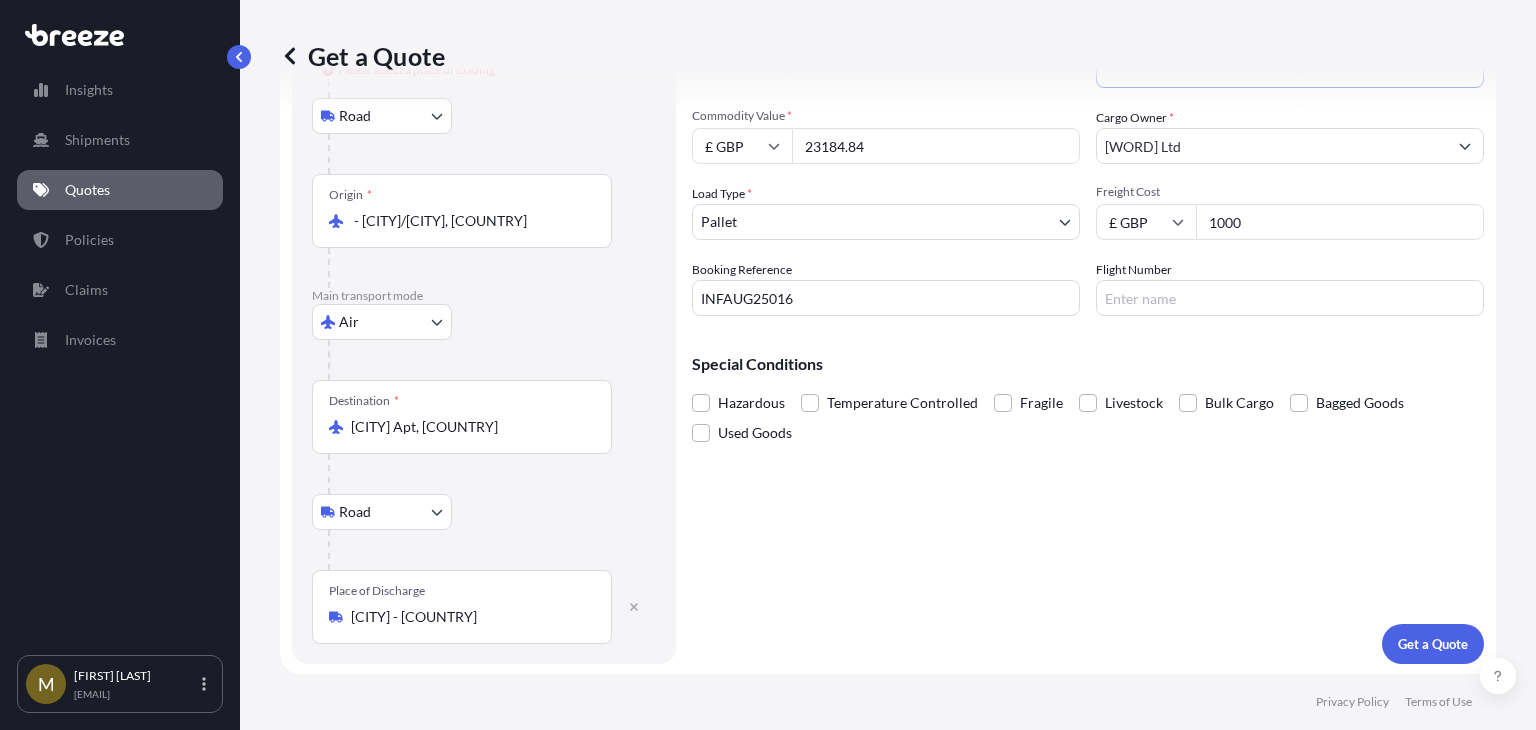 scroll, scrollTop: 212, scrollLeft: 0, axis: vertical 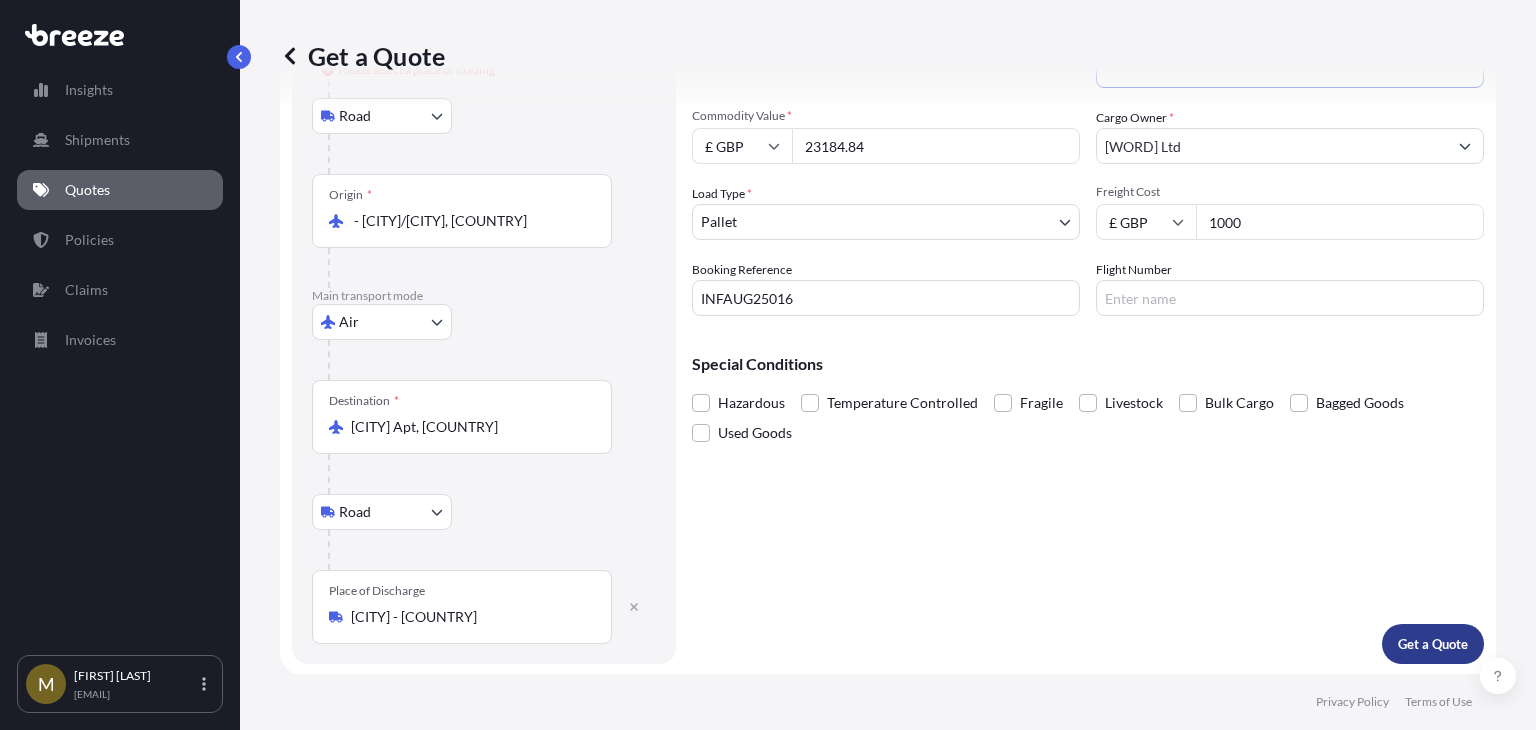 type on "Engine Covers" 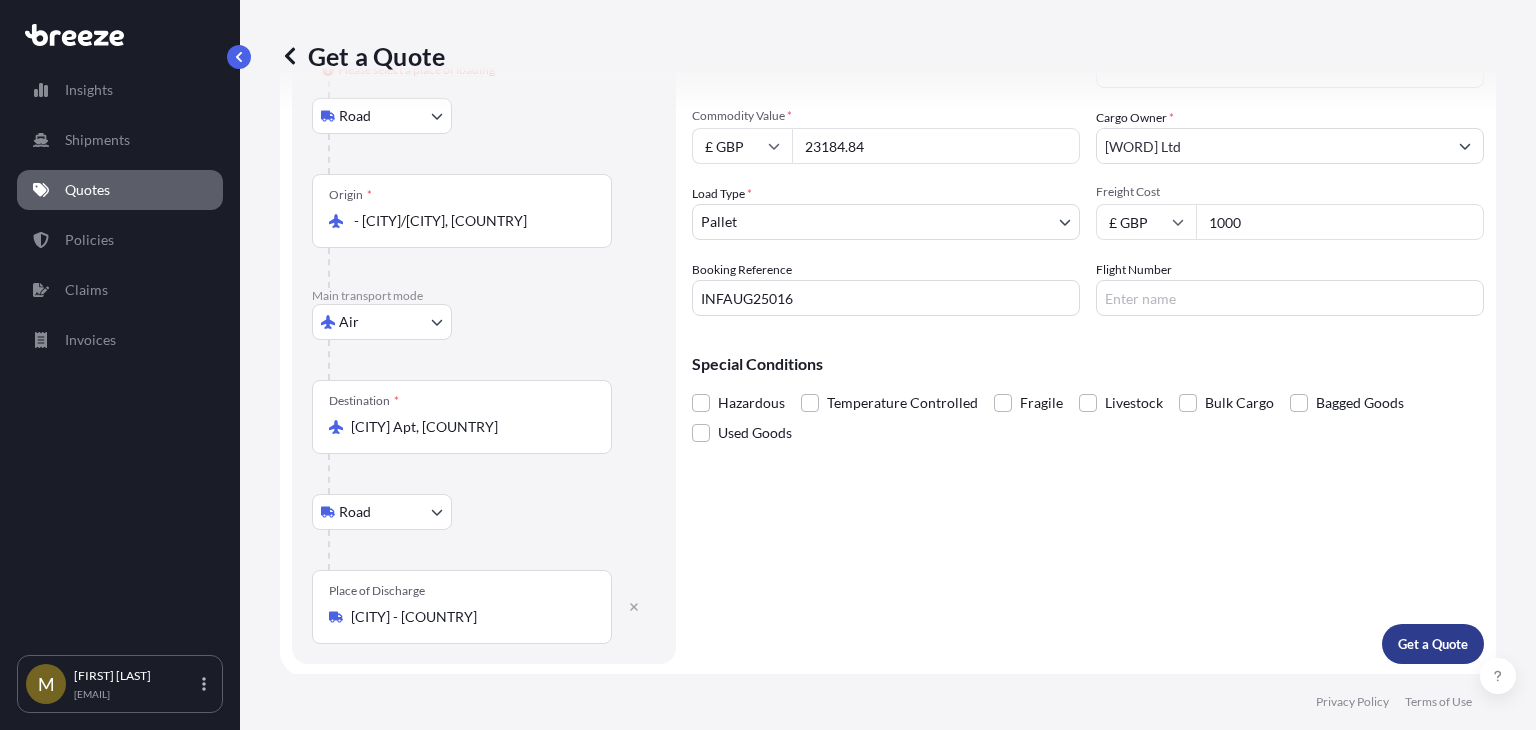 click on "Get a Quote" at bounding box center [1433, 644] 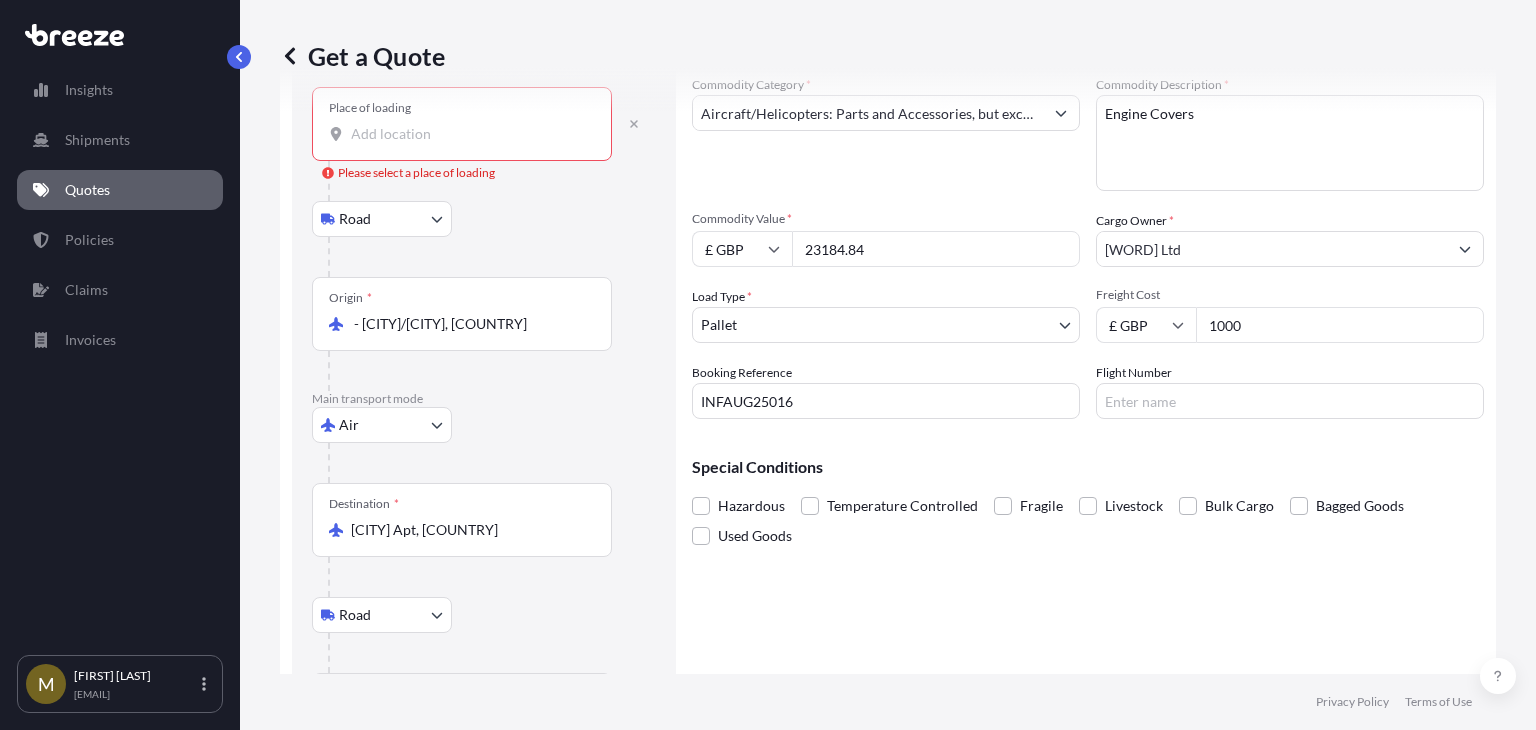 scroll, scrollTop: 0, scrollLeft: 0, axis: both 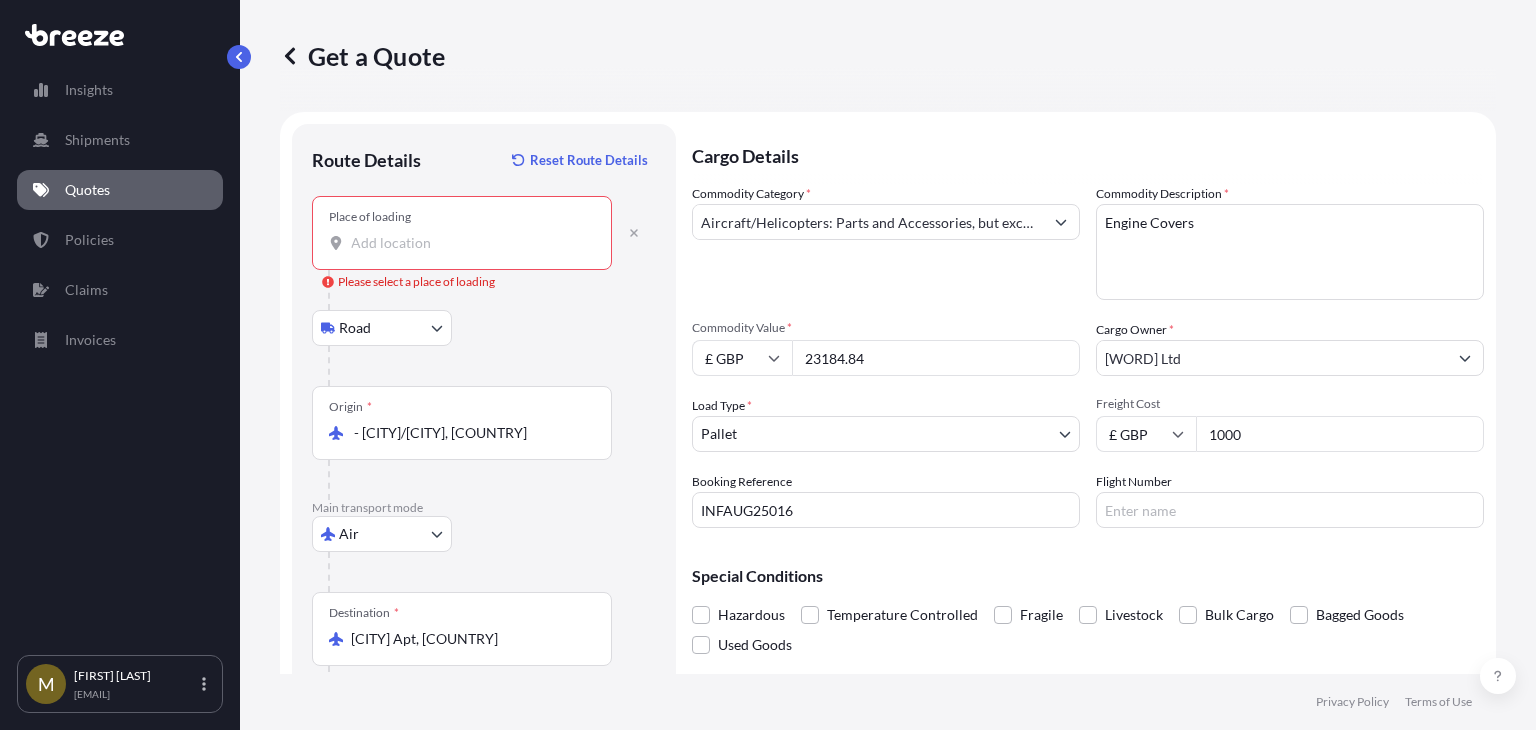 click on "Place of loading" at bounding box center [370, 217] 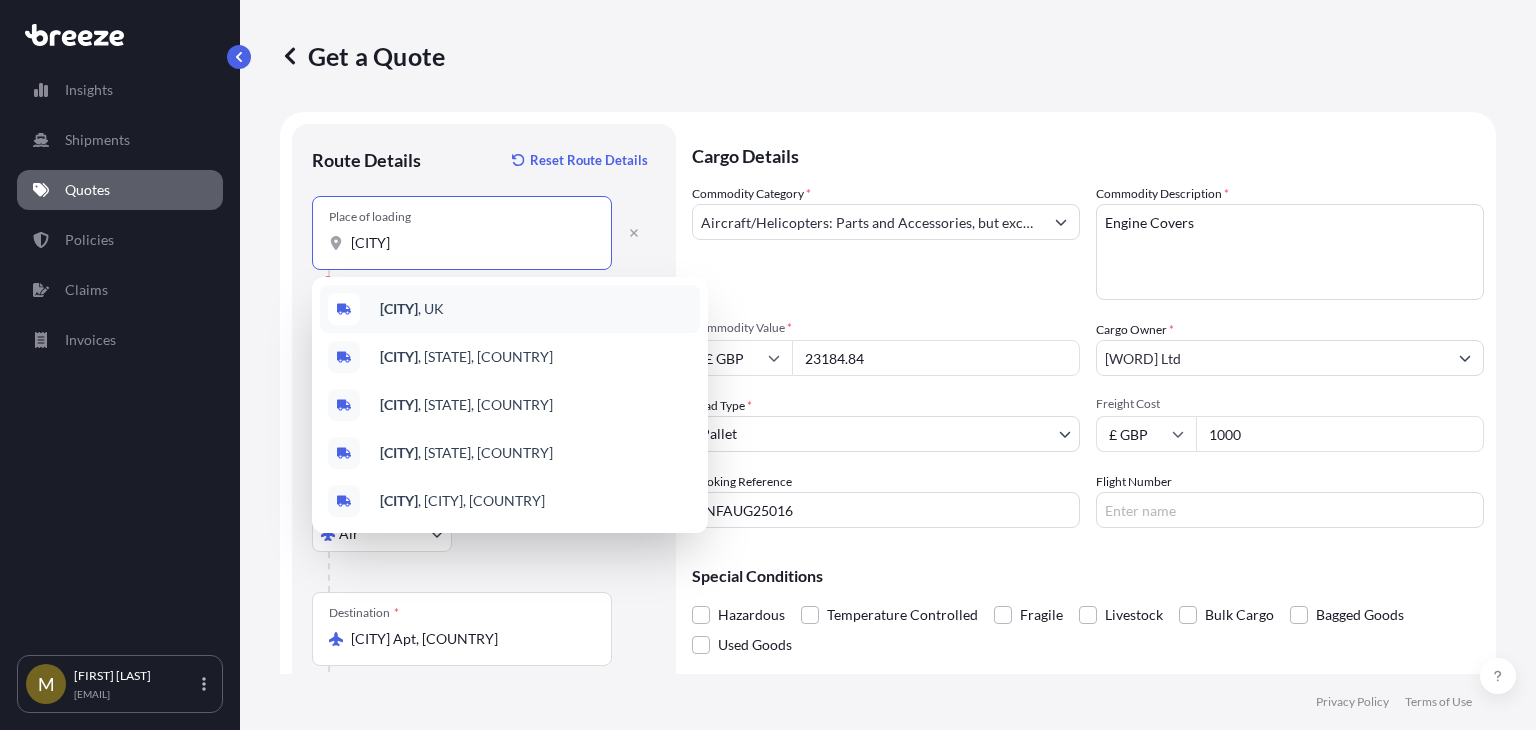 click on "[CITY]" at bounding box center (399, 308) 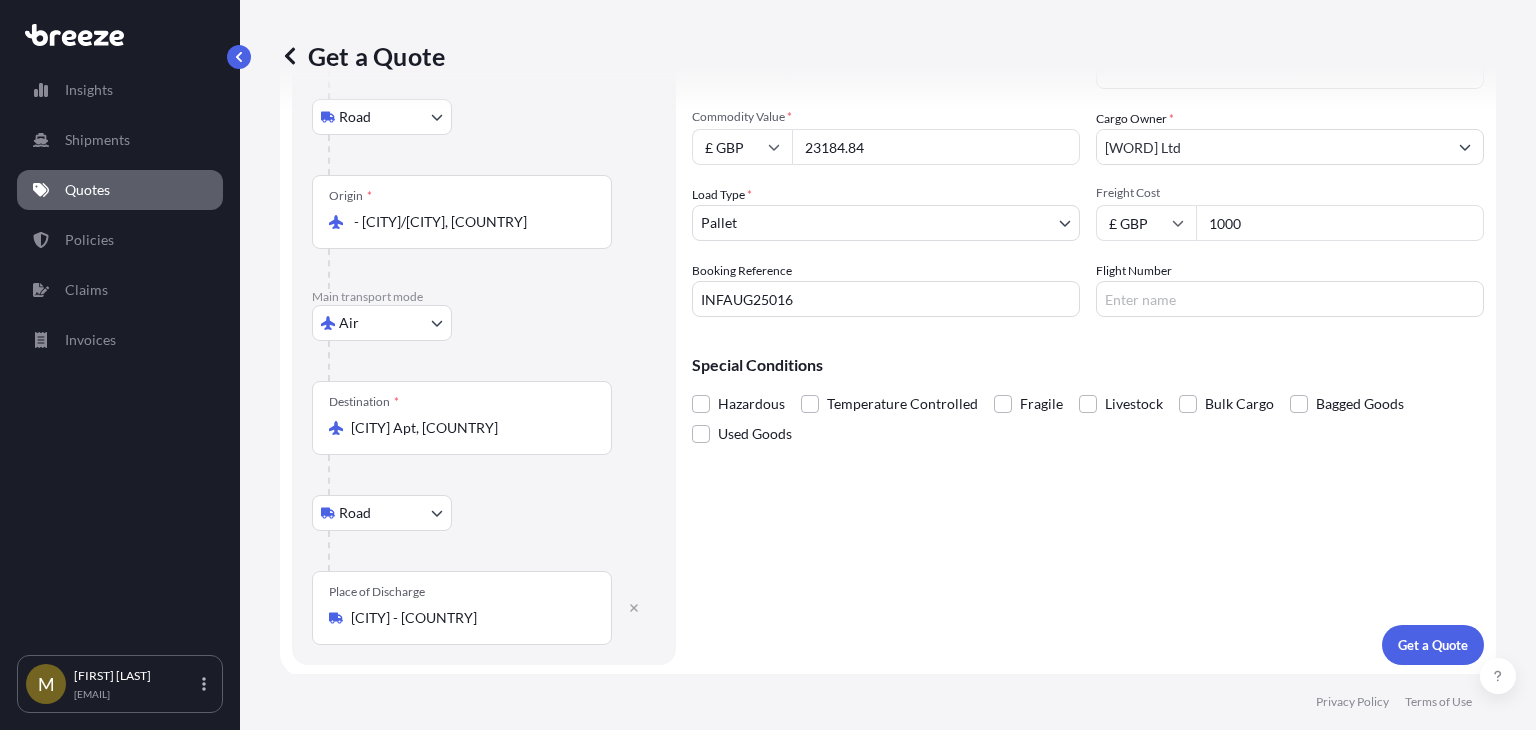scroll, scrollTop: 212, scrollLeft: 0, axis: vertical 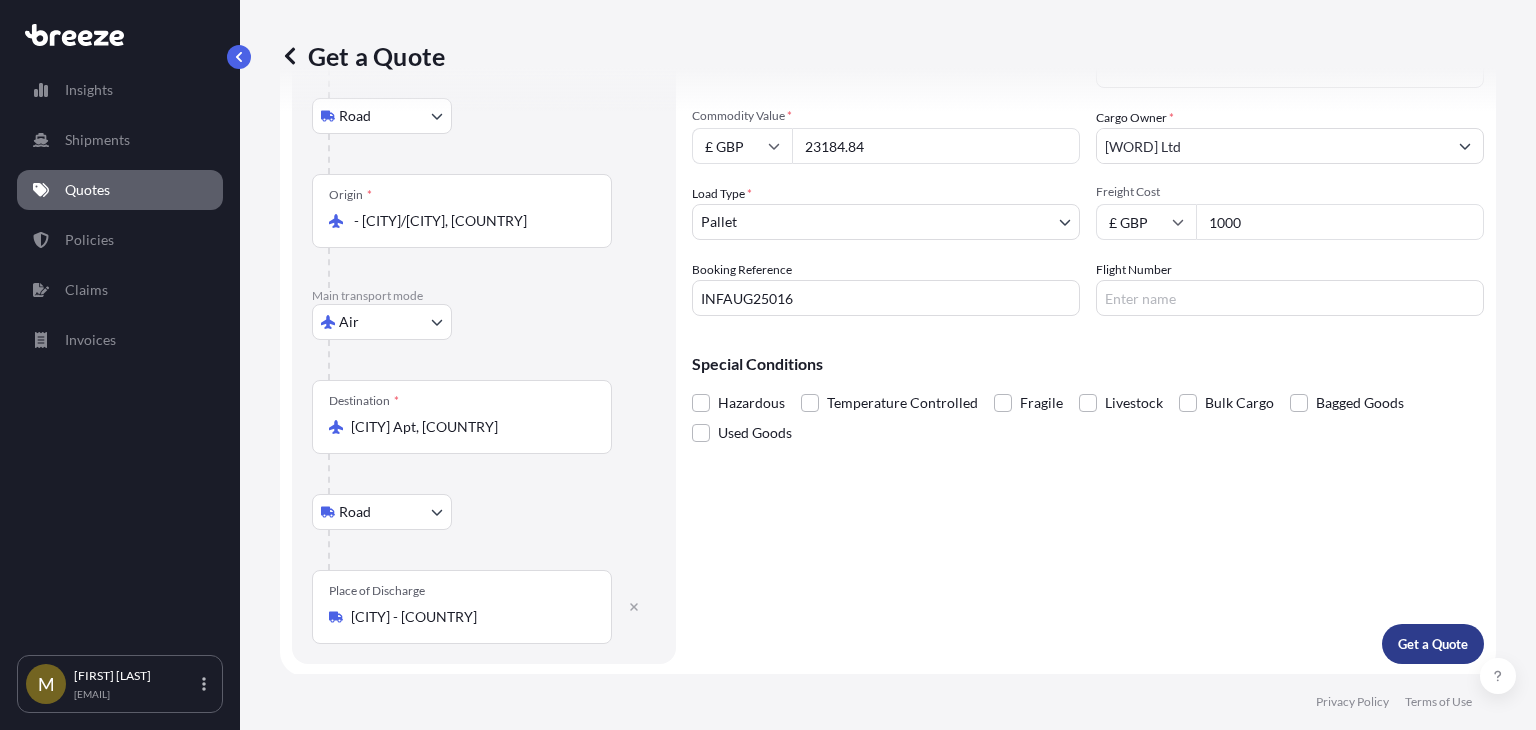 type on ", [CITY], [COUNTRY]" 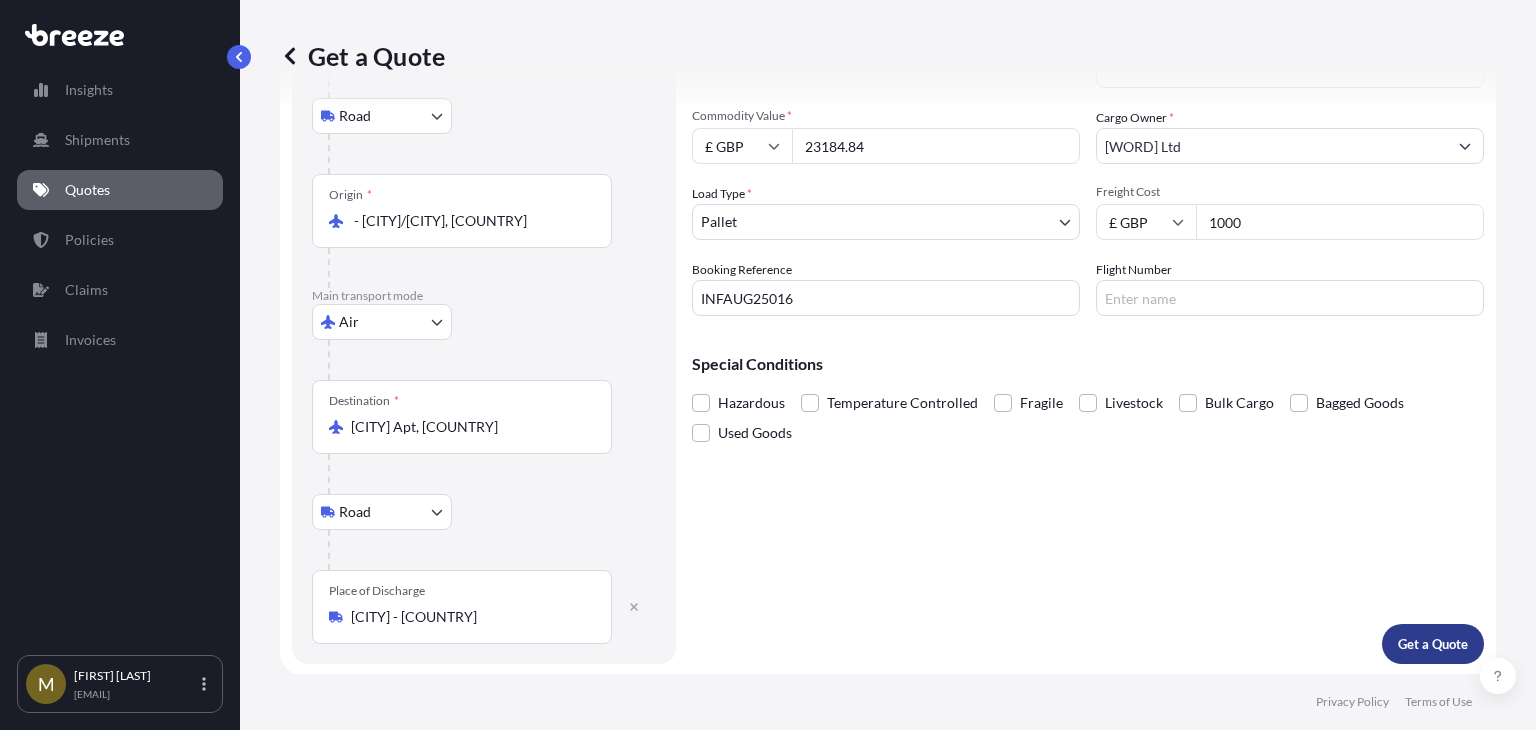 click on "Get a Quote" at bounding box center [1433, 644] 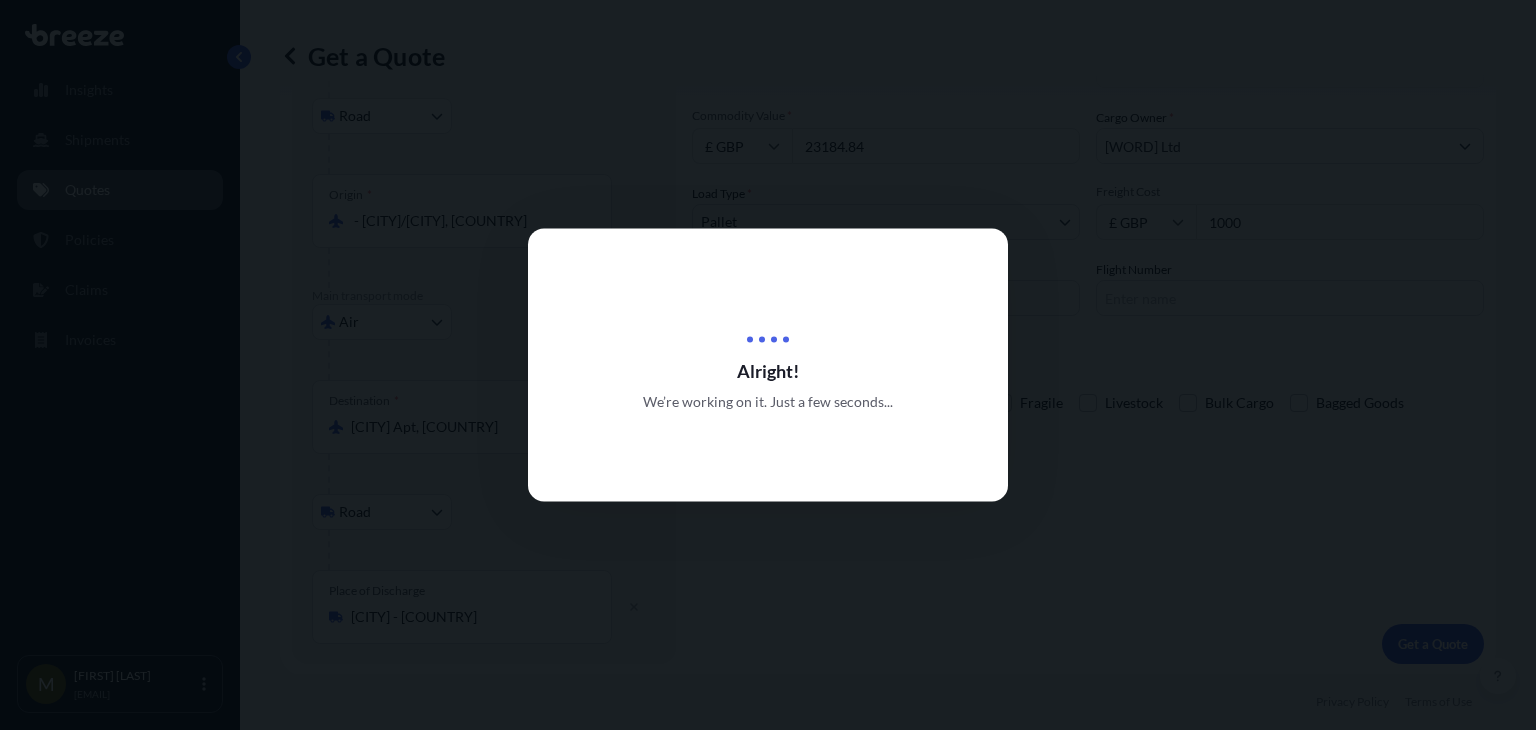 scroll, scrollTop: 0, scrollLeft: 0, axis: both 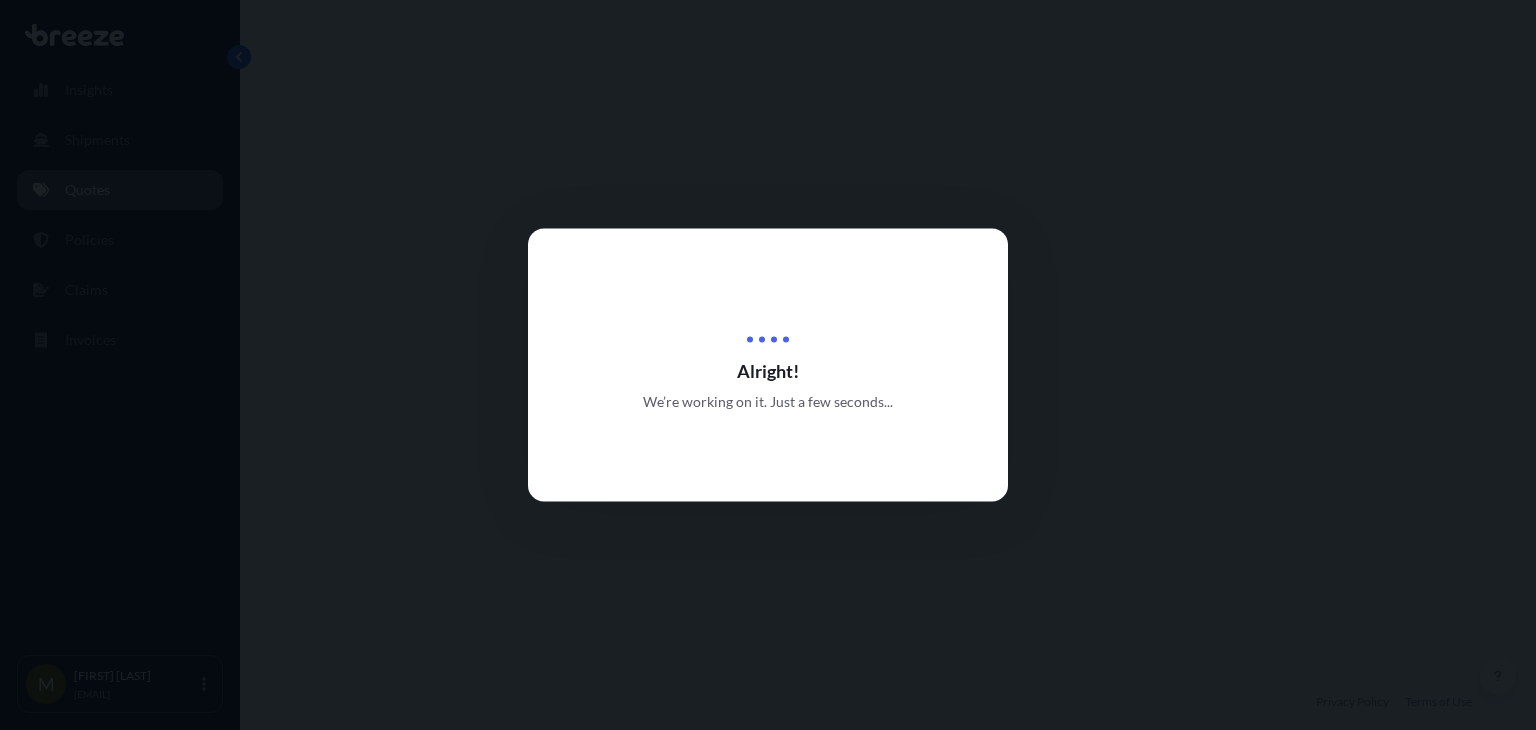 select on "Road" 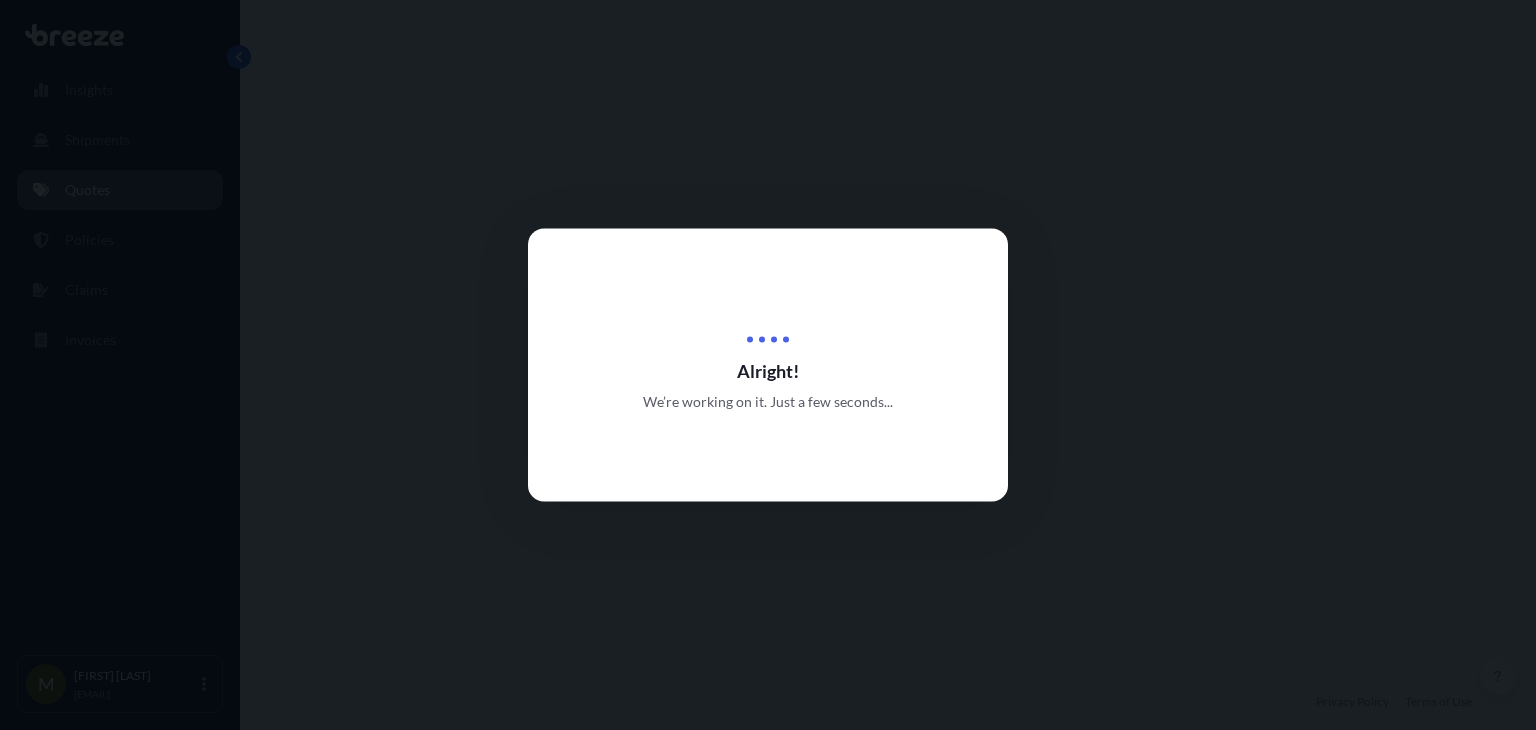 select on "Air" 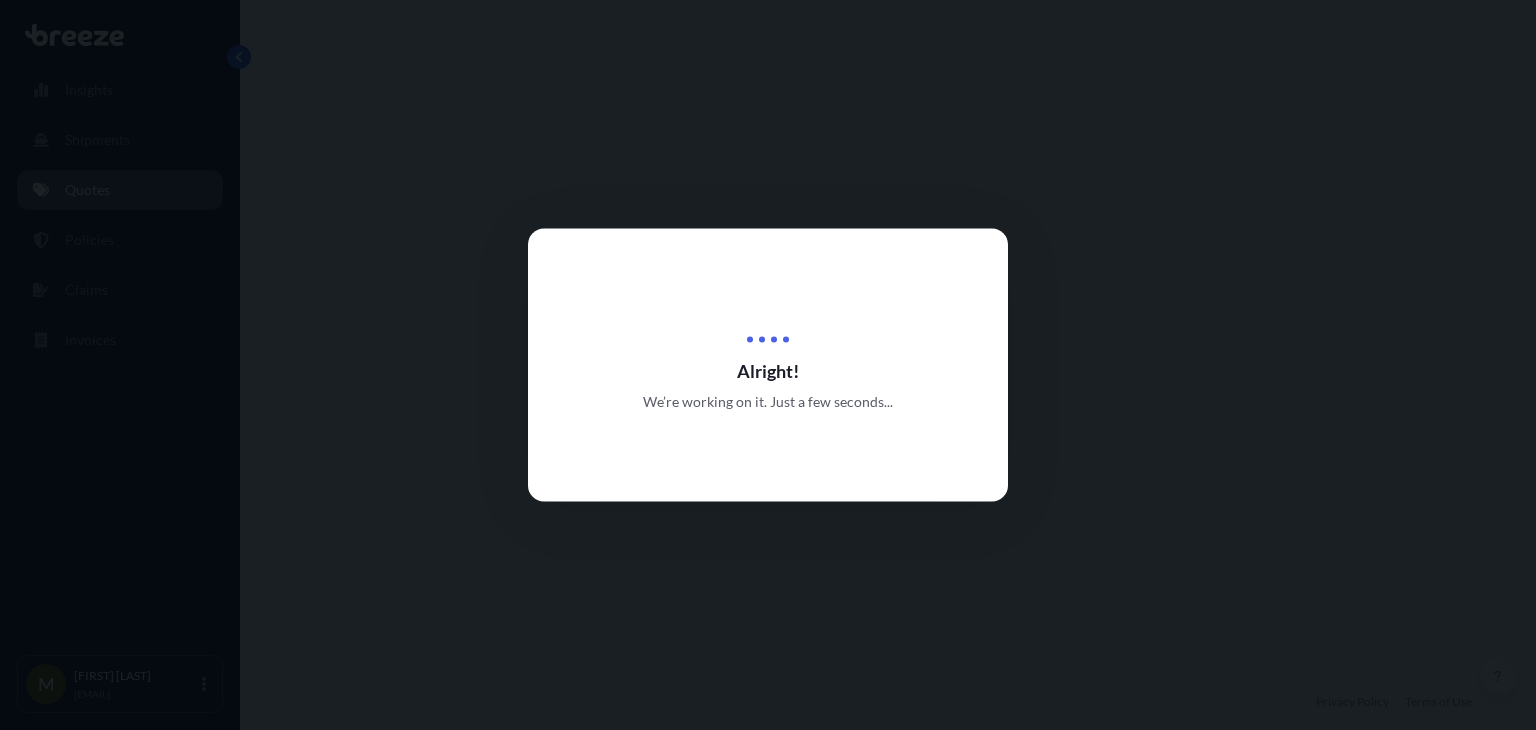 select on "Road" 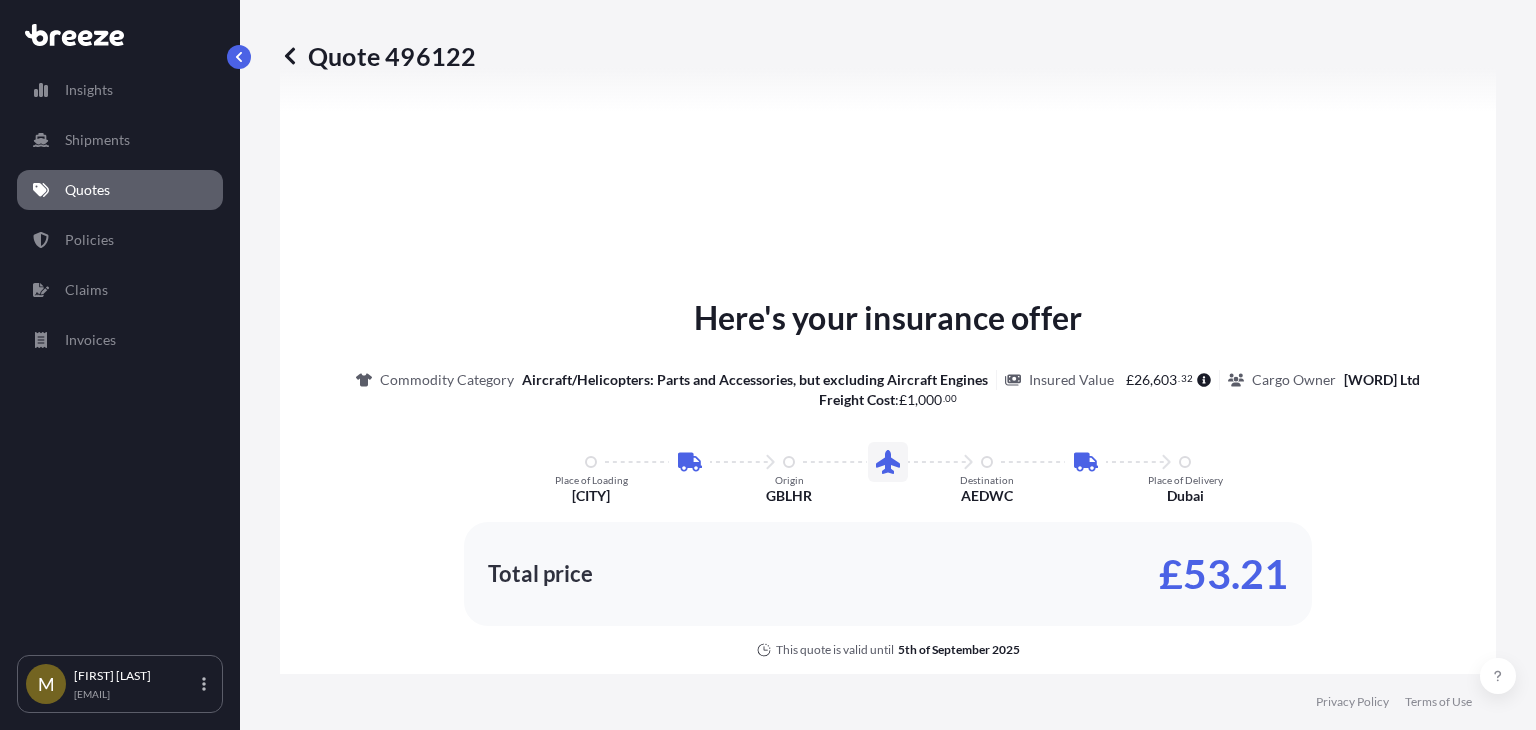 scroll, scrollTop: 888, scrollLeft: 0, axis: vertical 